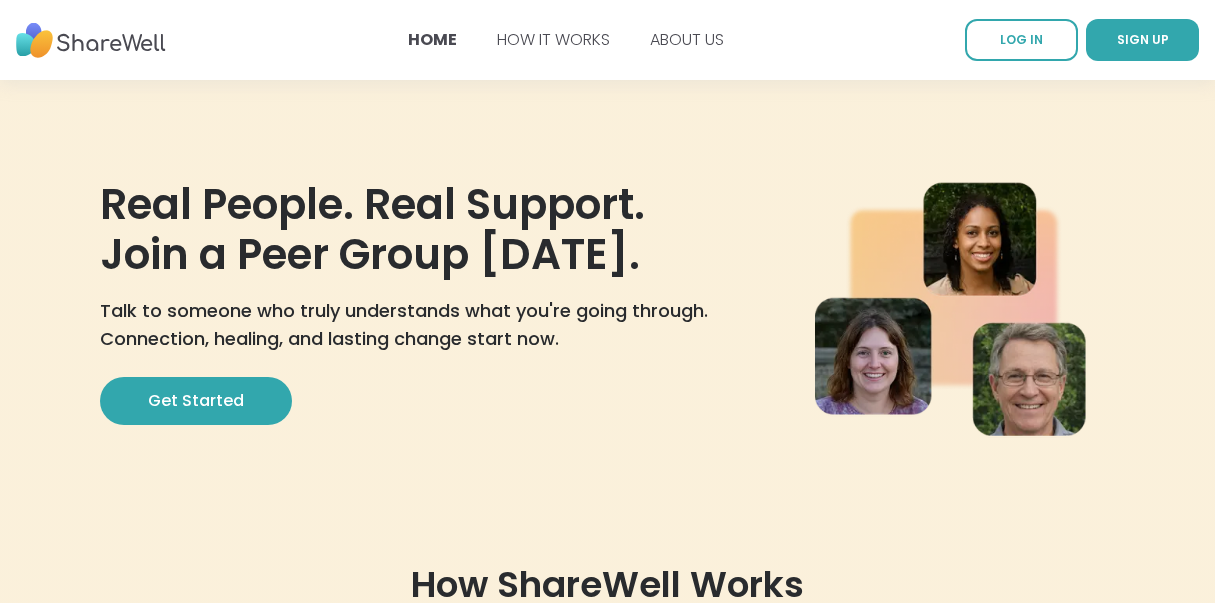 scroll, scrollTop: 14, scrollLeft: 0, axis: vertical 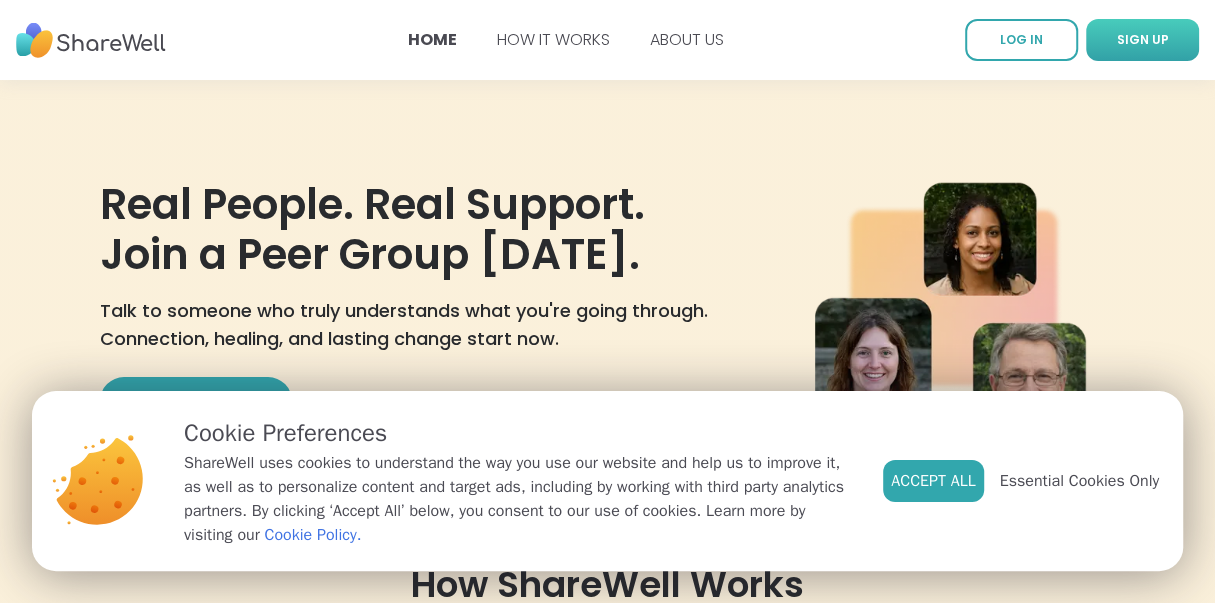 click on "SIGN UP" at bounding box center (1142, 40) 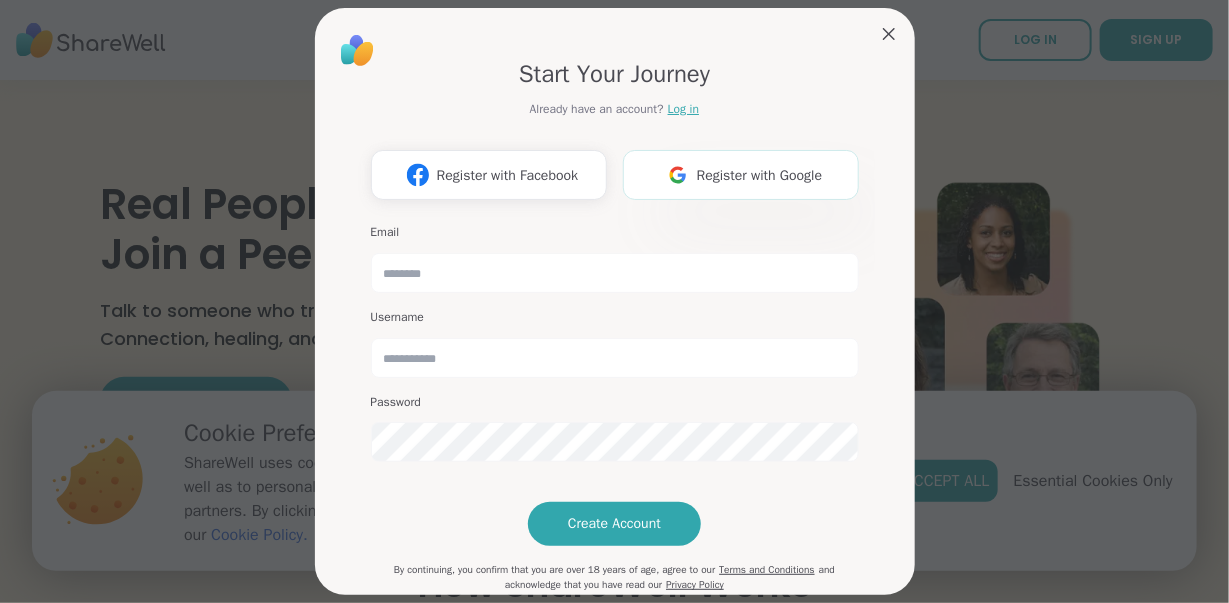 click on "Register with Google" at bounding box center (760, 175) 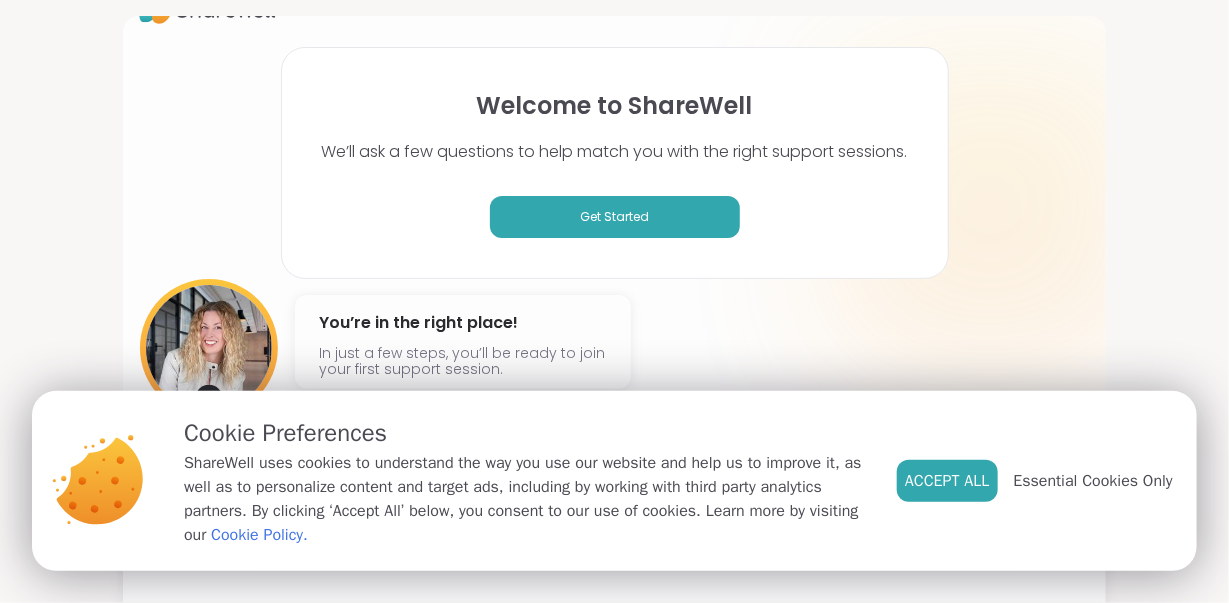 scroll, scrollTop: 50, scrollLeft: 0, axis: vertical 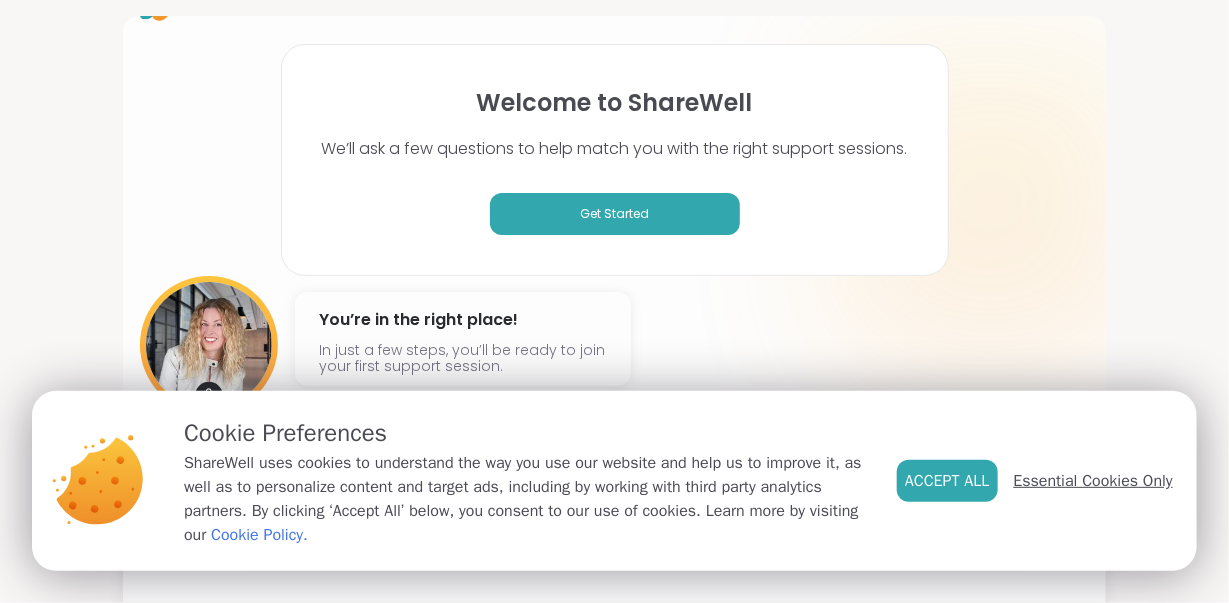 click on "Essential Cookies Only" at bounding box center [1093, 481] 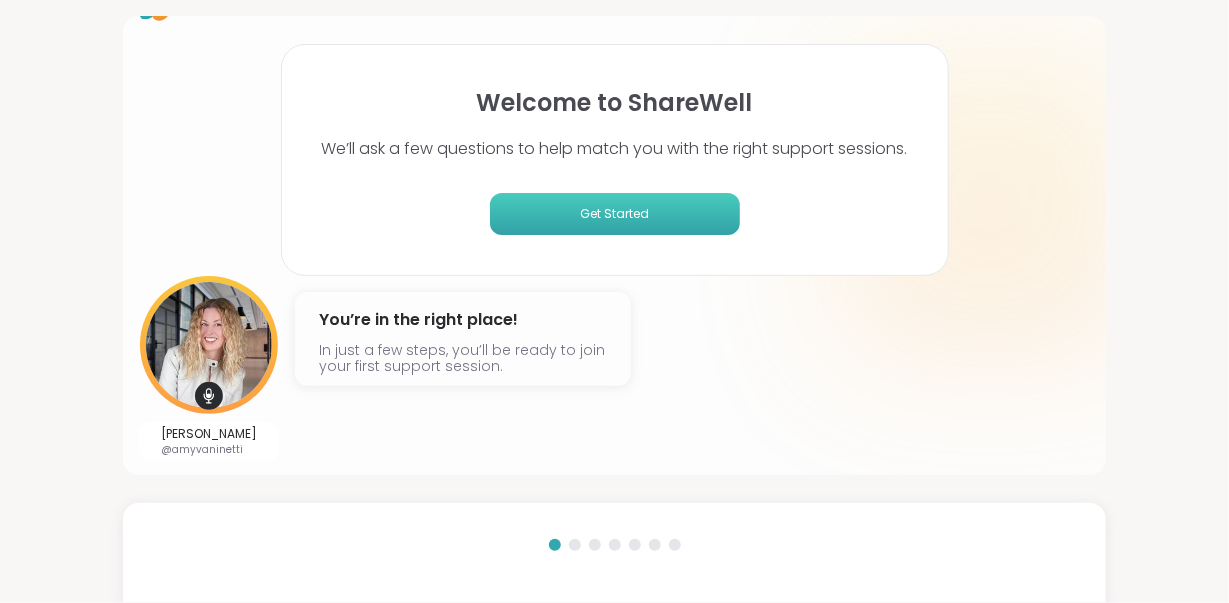 click on "Get Started" at bounding box center (615, 214) 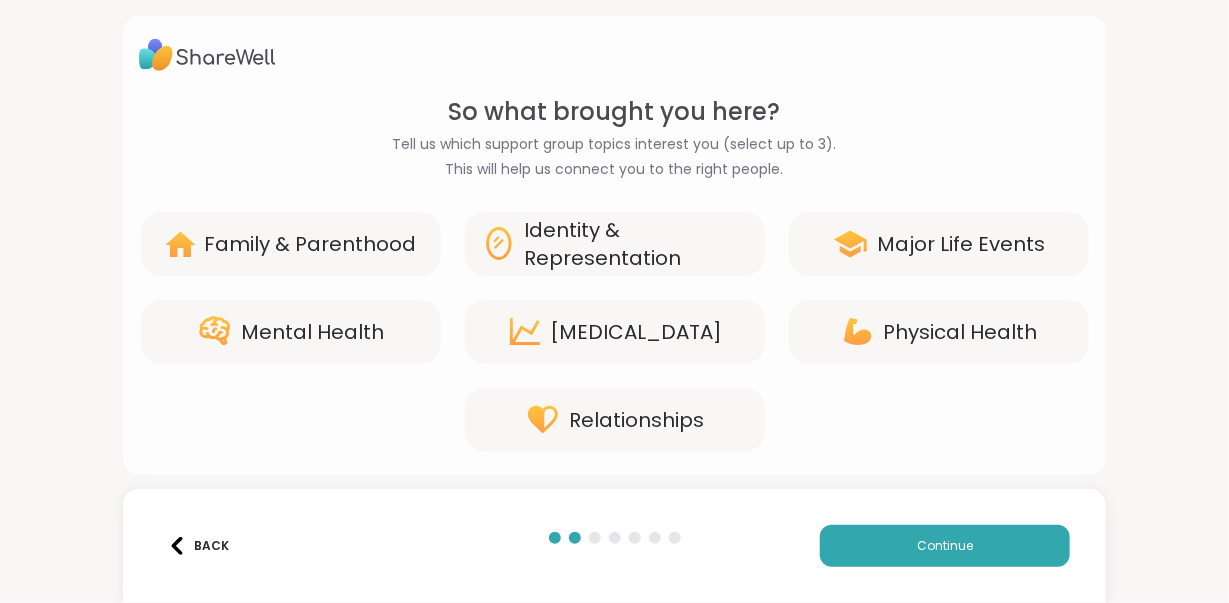 scroll, scrollTop: 64, scrollLeft: 0, axis: vertical 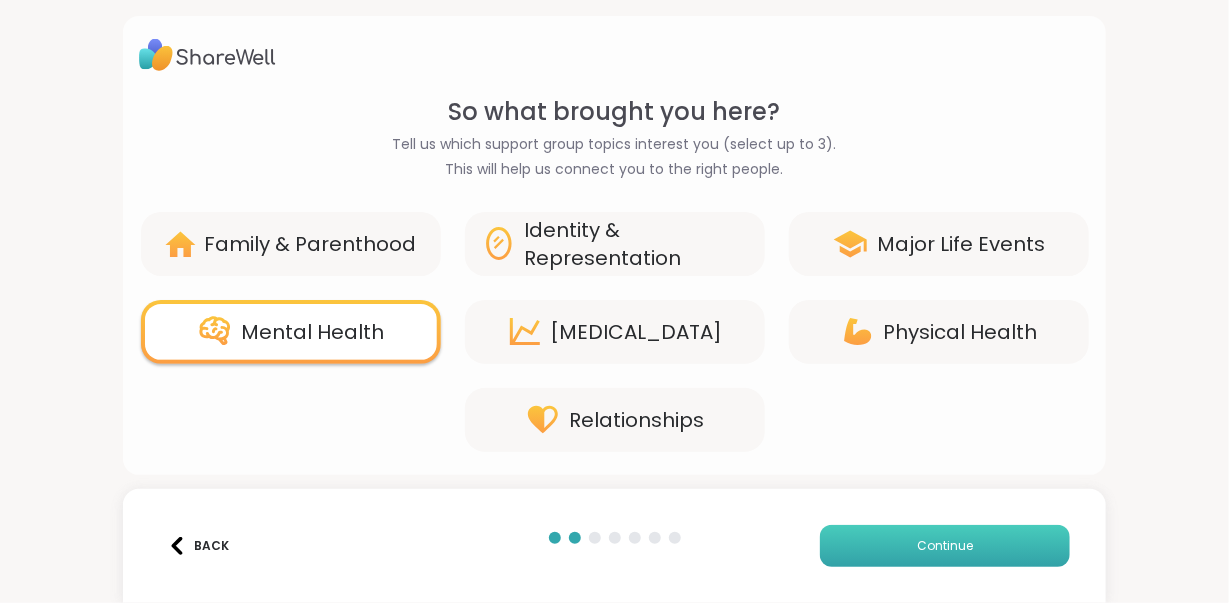 click on "Continue" at bounding box center [945, 546] 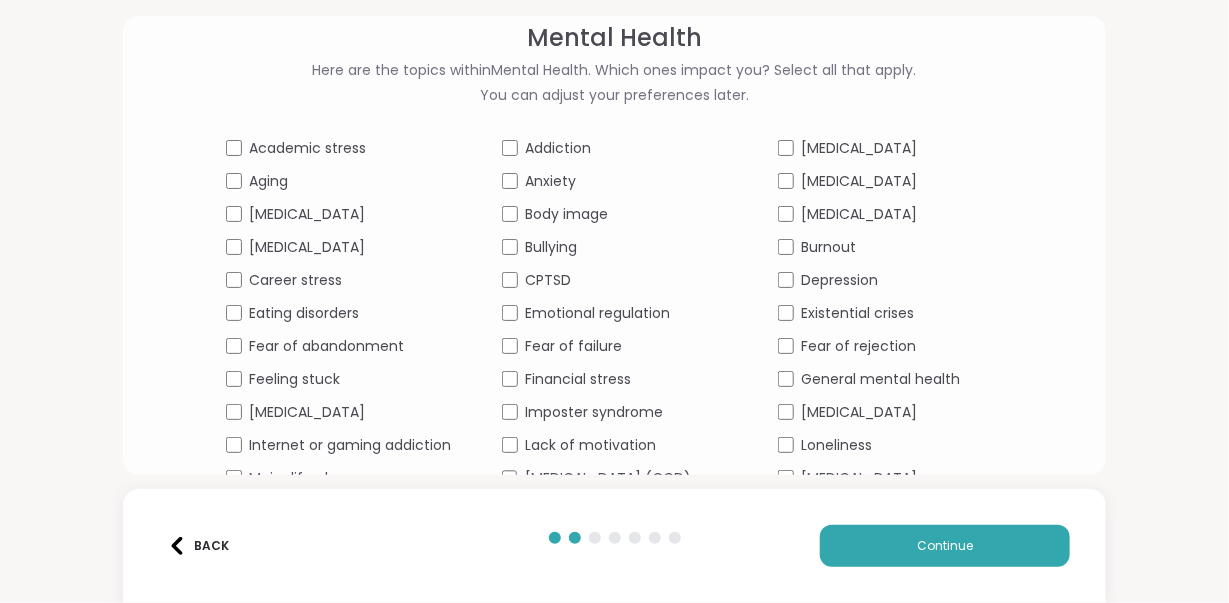 scroll, scrollTop: 72, scrollLeft: 0, axis: vertical 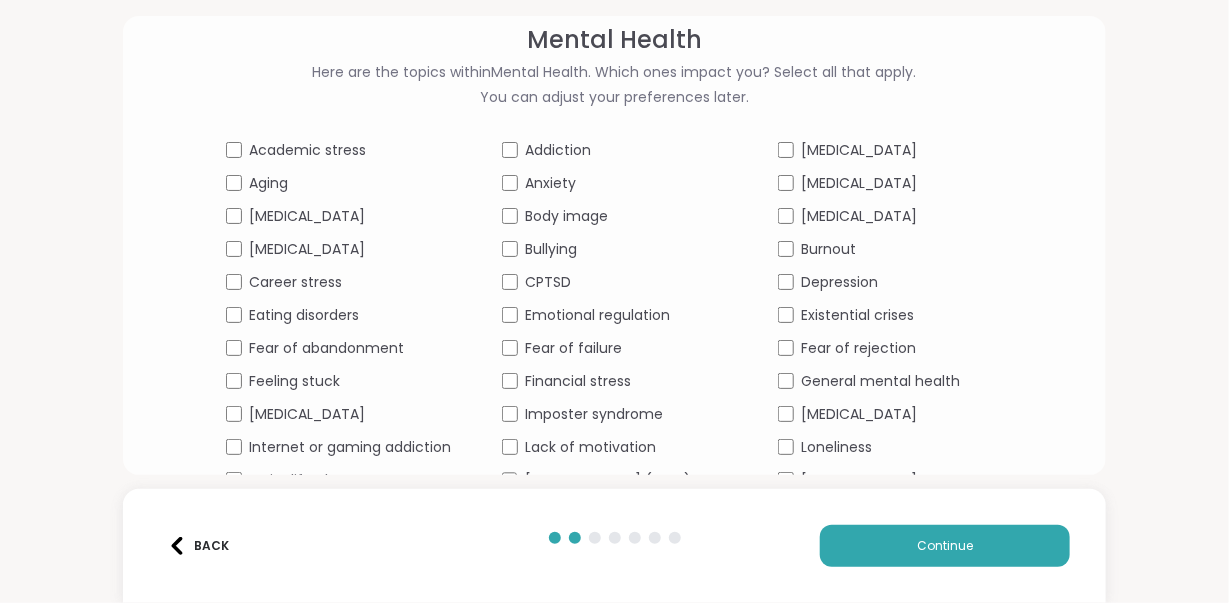 click on "Addiction" at bounding box center (559, 150) 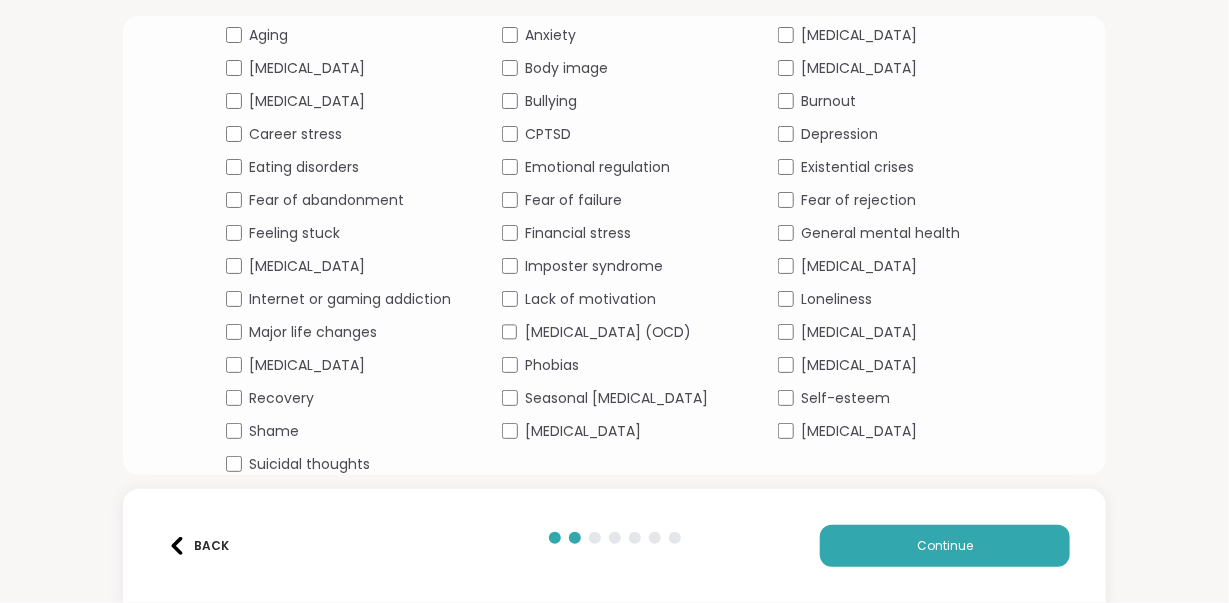 scroll, scrollTop: 240, scrollLeft: 0, axis: vertical 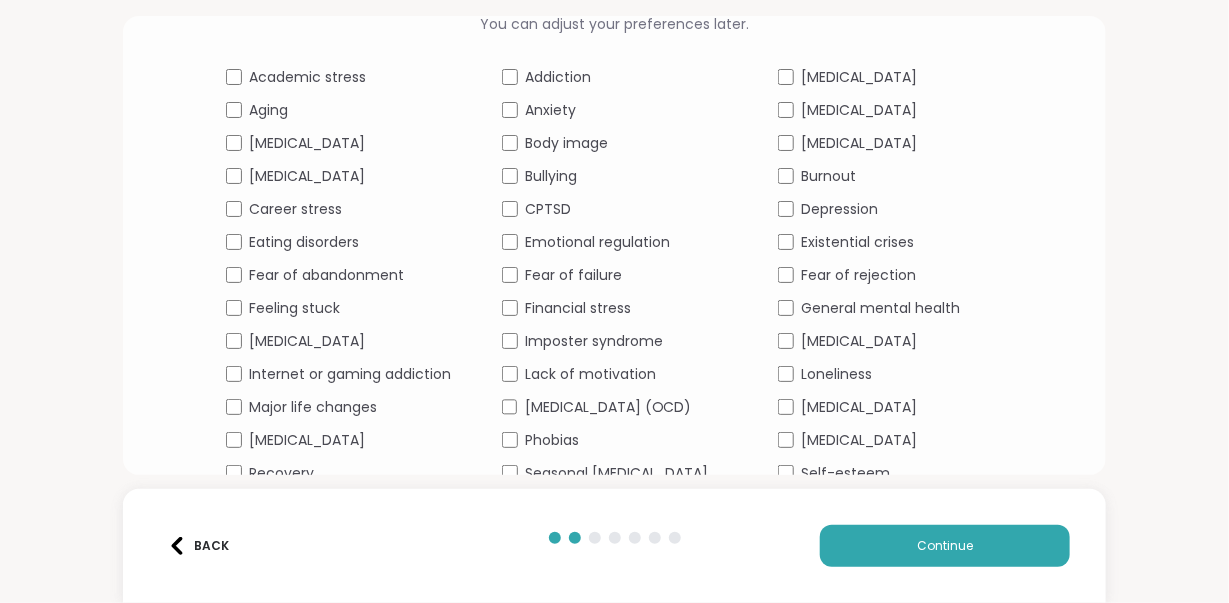 click on "[MEDICAL_DATA]" at bounding box center (308, 143) 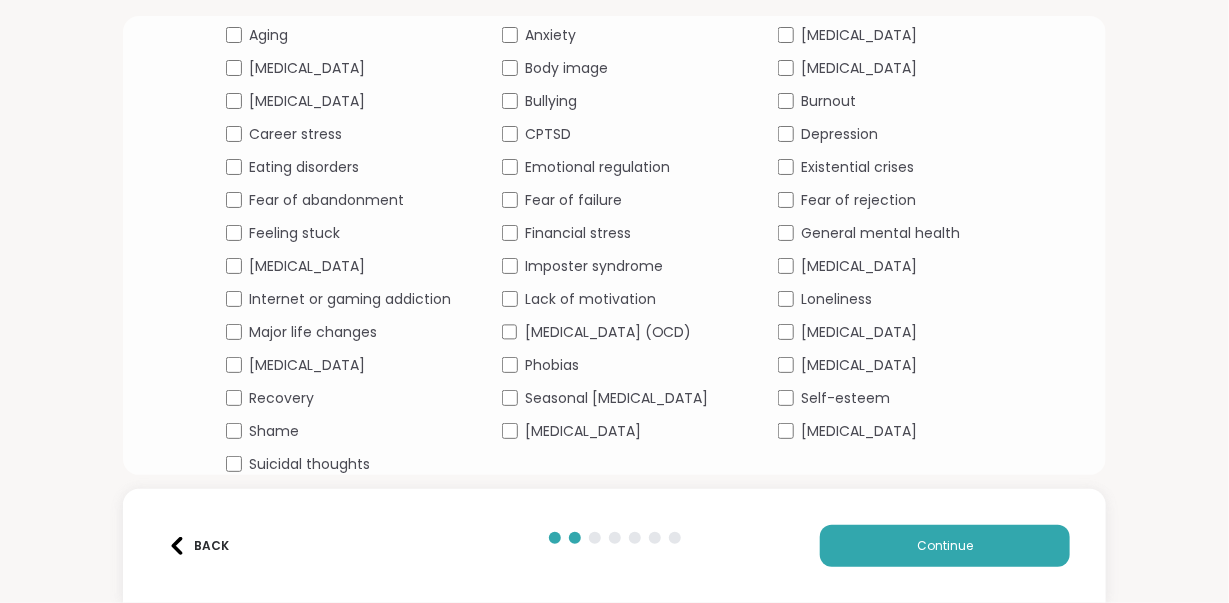scroll, scrollTop: 240, scrollLeft: 0, axis: vertical 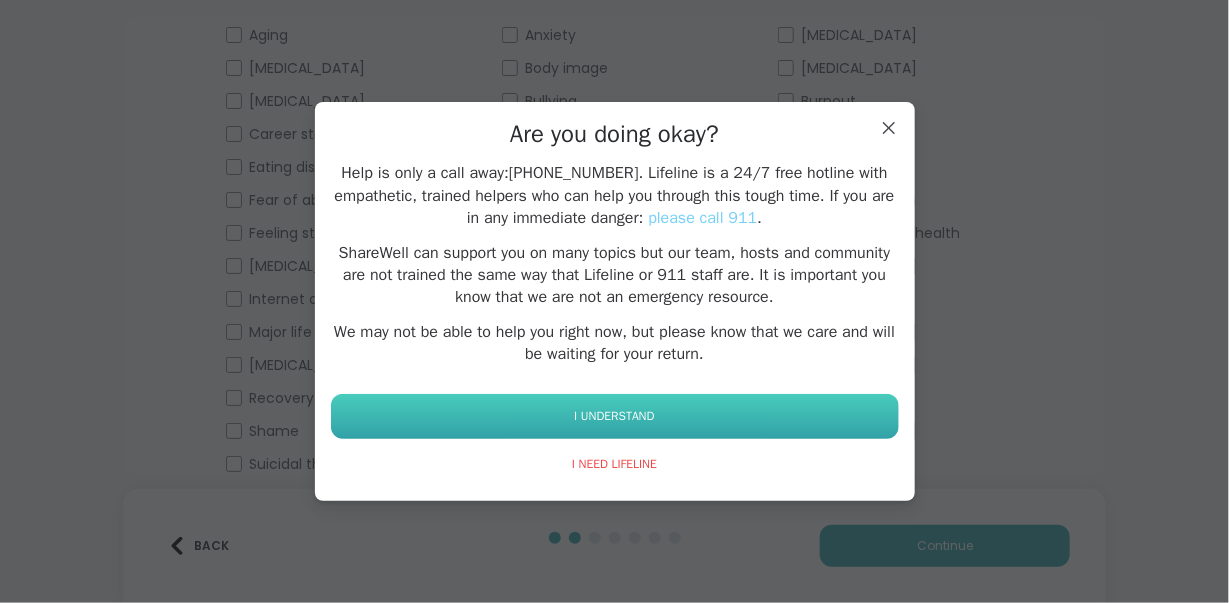 click on "I UNDERSTAND" at bounding box center (614, 416) 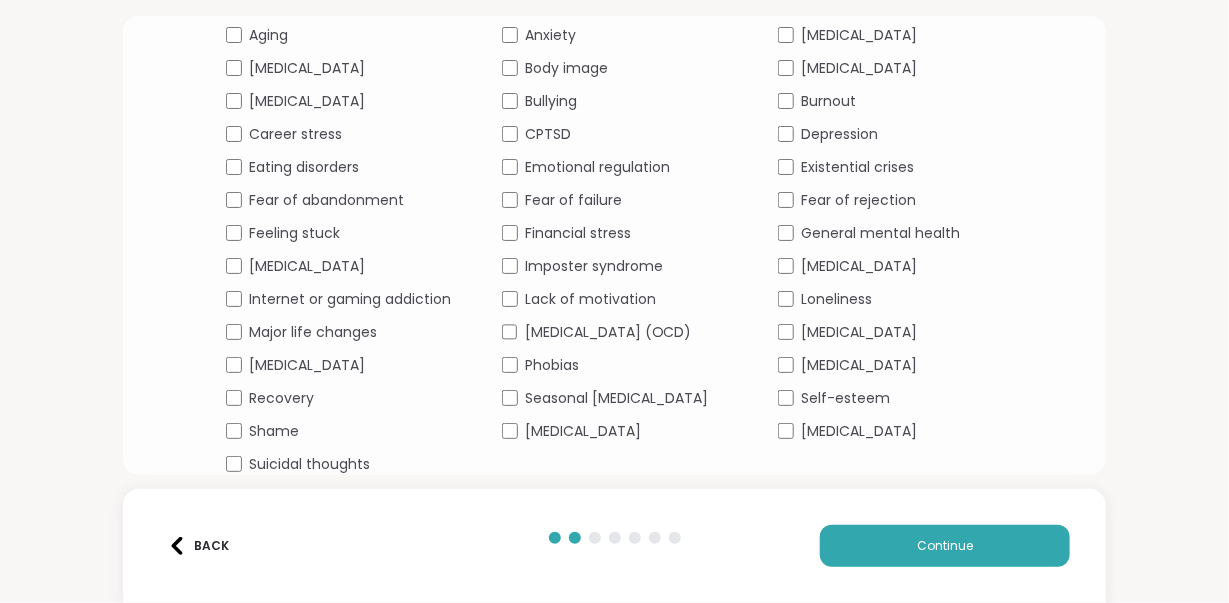click on "Suicidal thoughts" at bounding box center [339, 464] 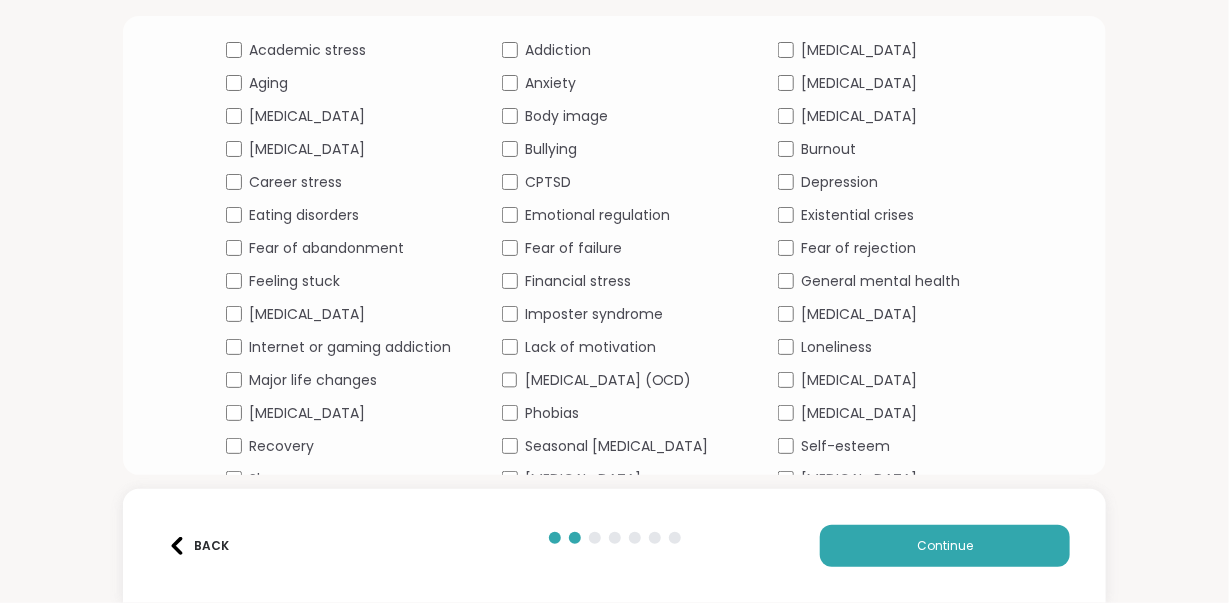 scroll, scrollTop: 168, scrollLeft: 0, axis: vertical 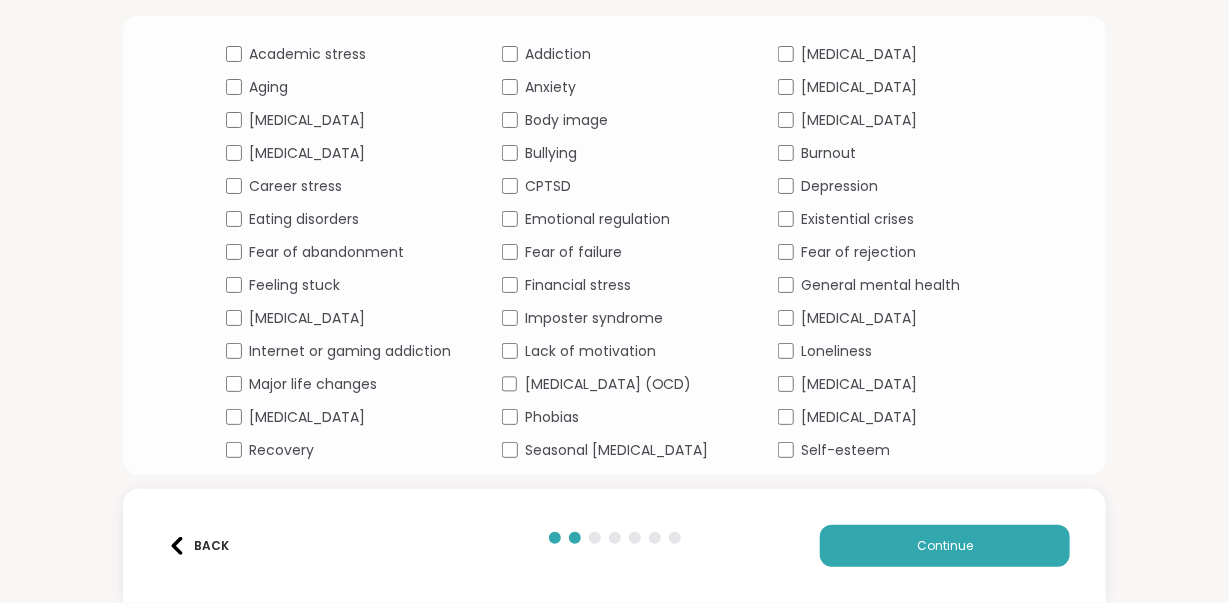 click on "Loneliness" at bounding box center [837, 351] 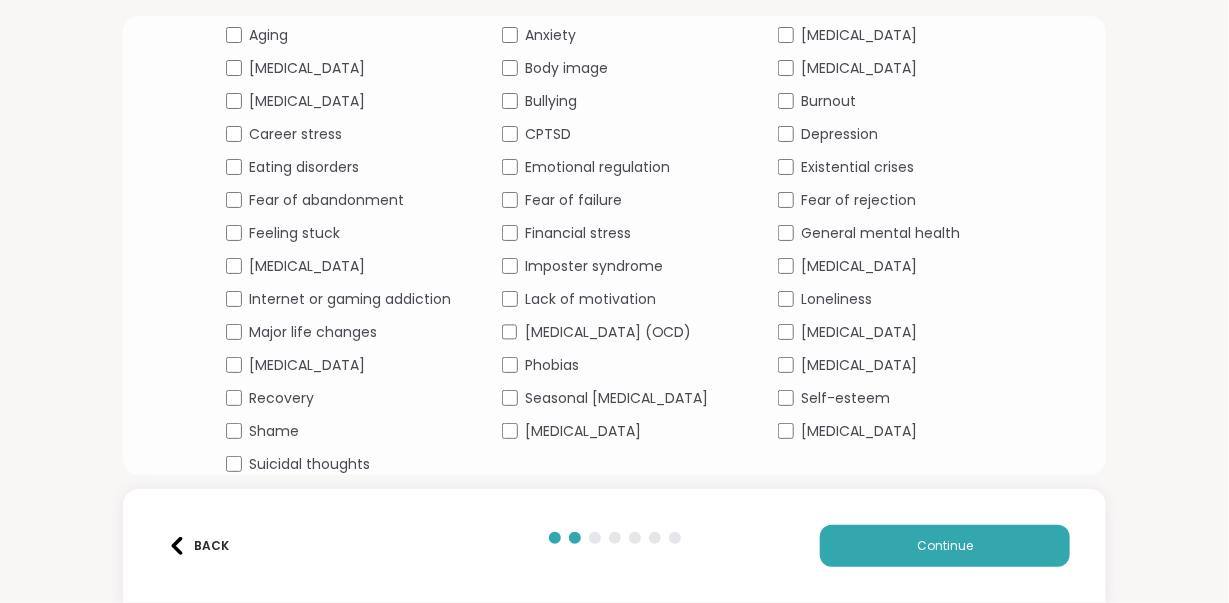 scroll, scrollTop: 238, scrollLeft: 0, axis: vertical 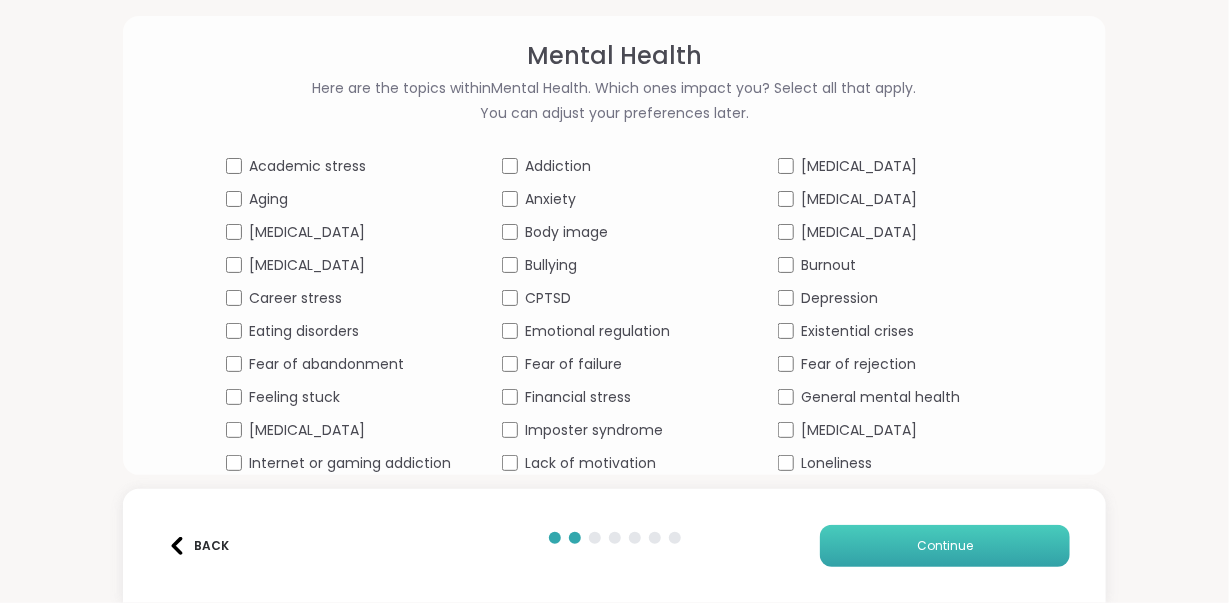 click on "Continue" at bounding box center [945, 546] 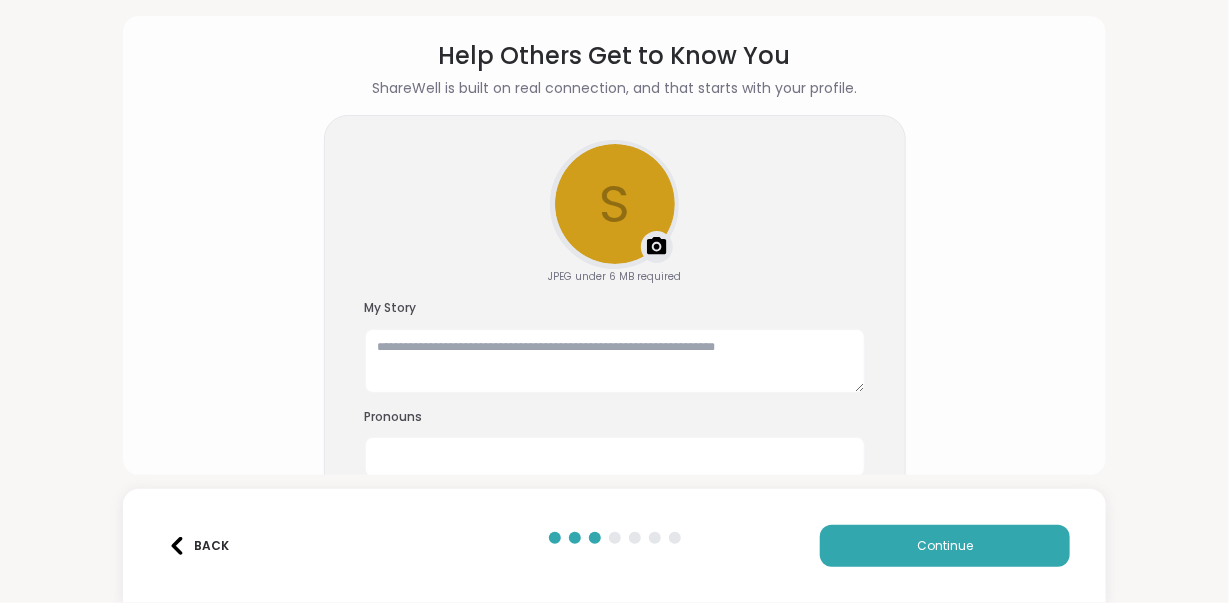 scroll, scrollTop: 119, scrollLeft: 0, axis: vertical 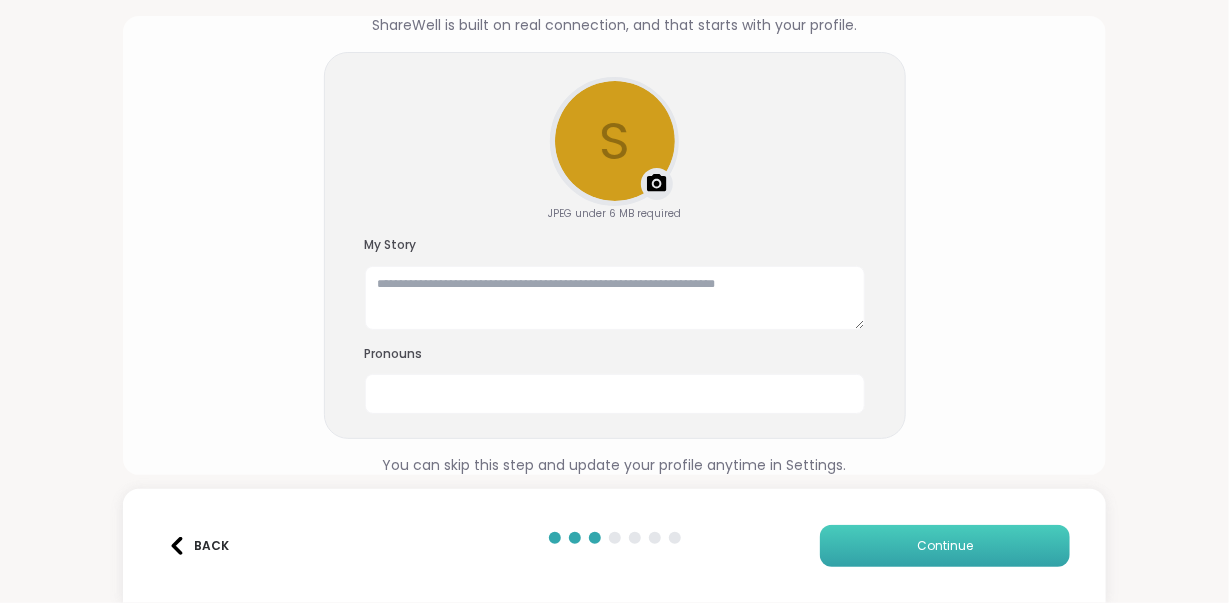 click on "Continue" at bounding box center (945, 546) 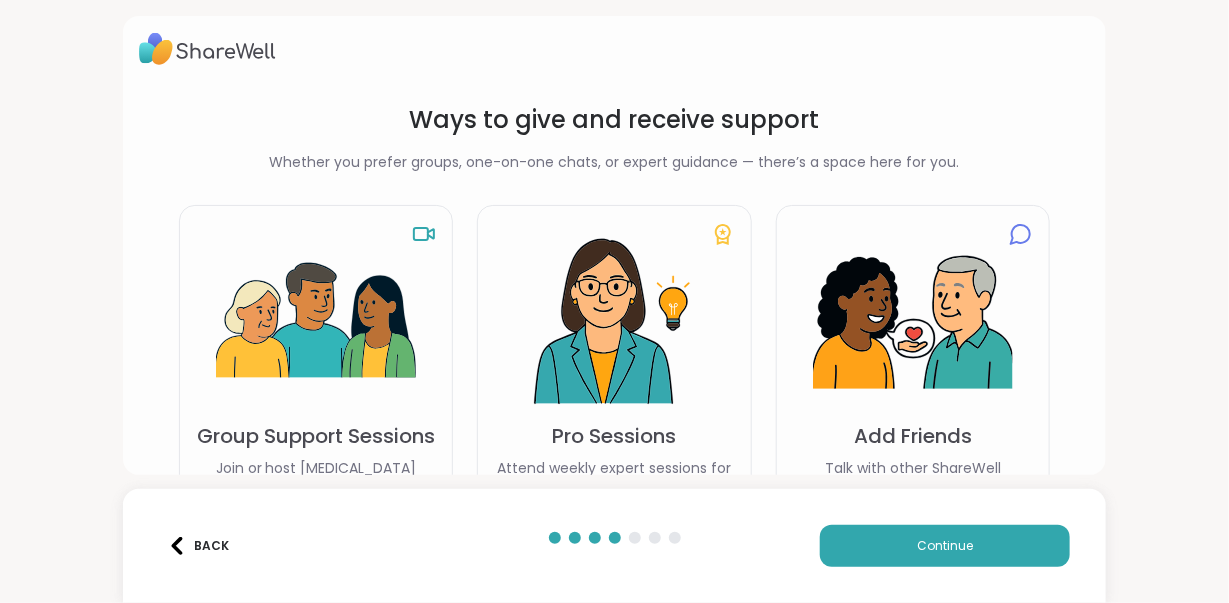 scroll, scrollTop: 0, scrollLeft: 0, axis: both 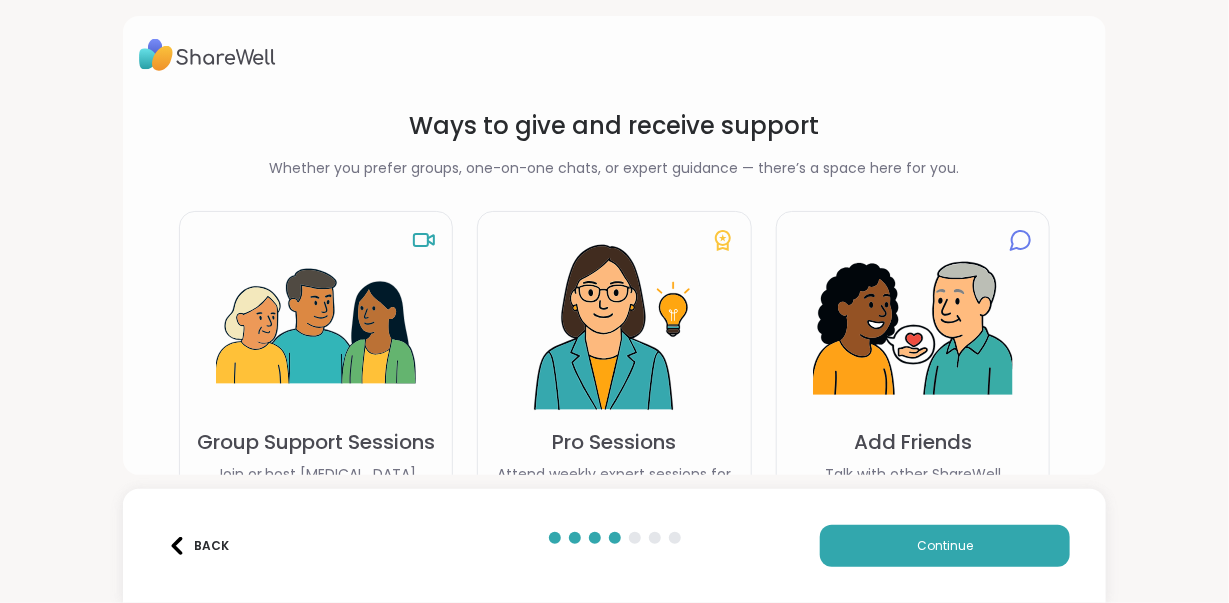 click at bounding box center (177, 546) 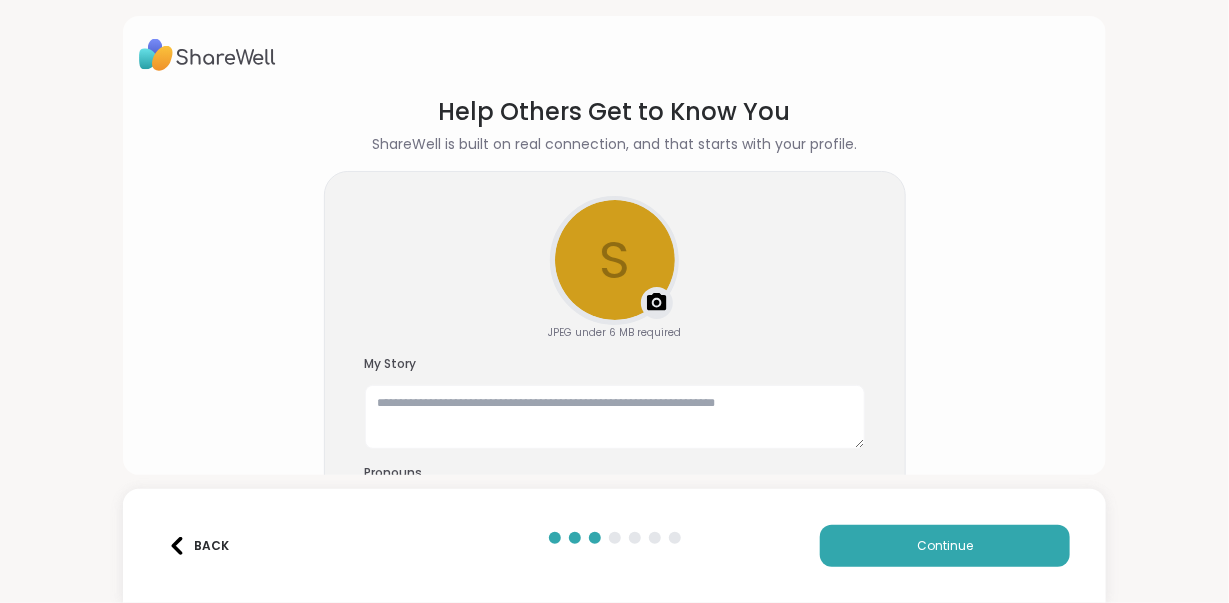 click at bounding box center (657, 303) 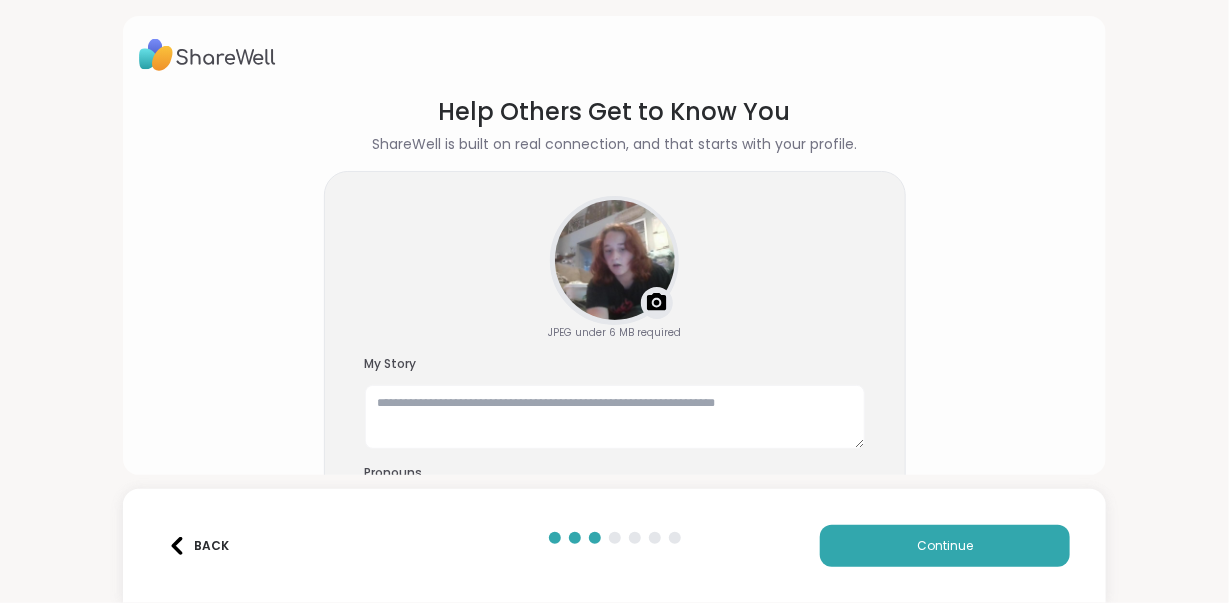 click at bounding box center [657, 303] 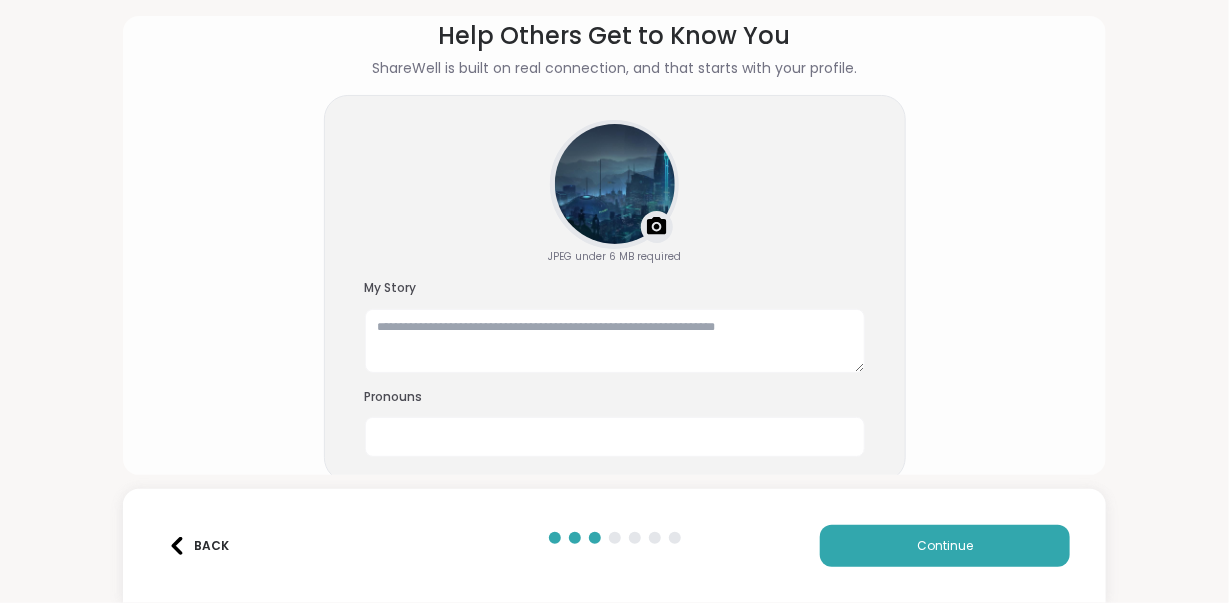 scroll, scrollTop: 119, scrollLeft: 0, axis: vertical 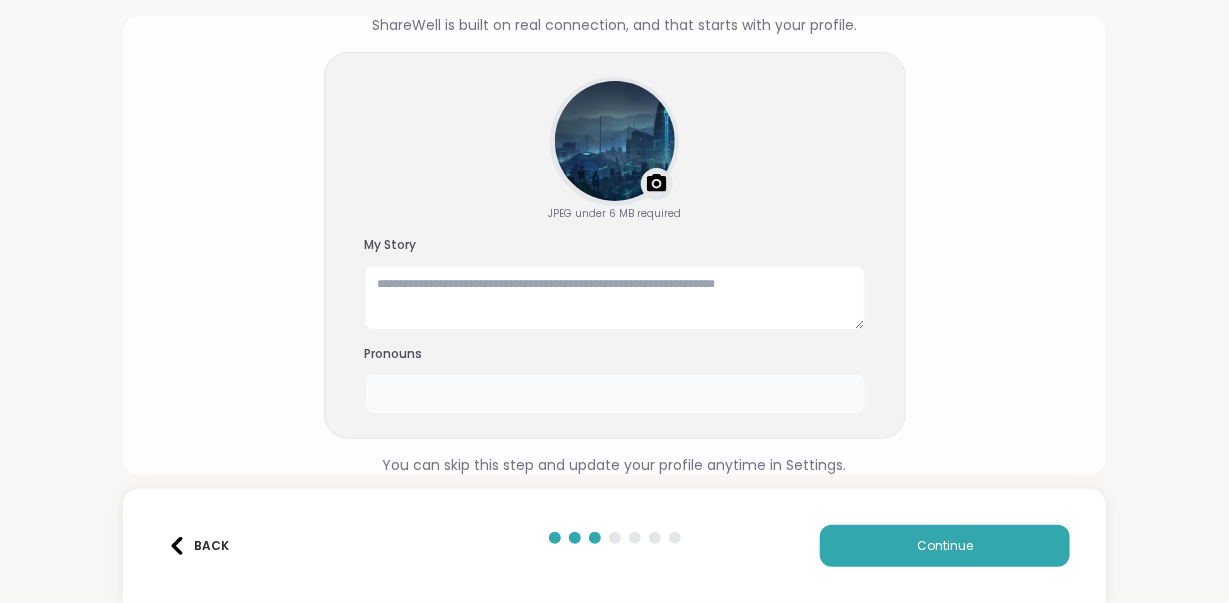 click at bounding box center [615, 394] 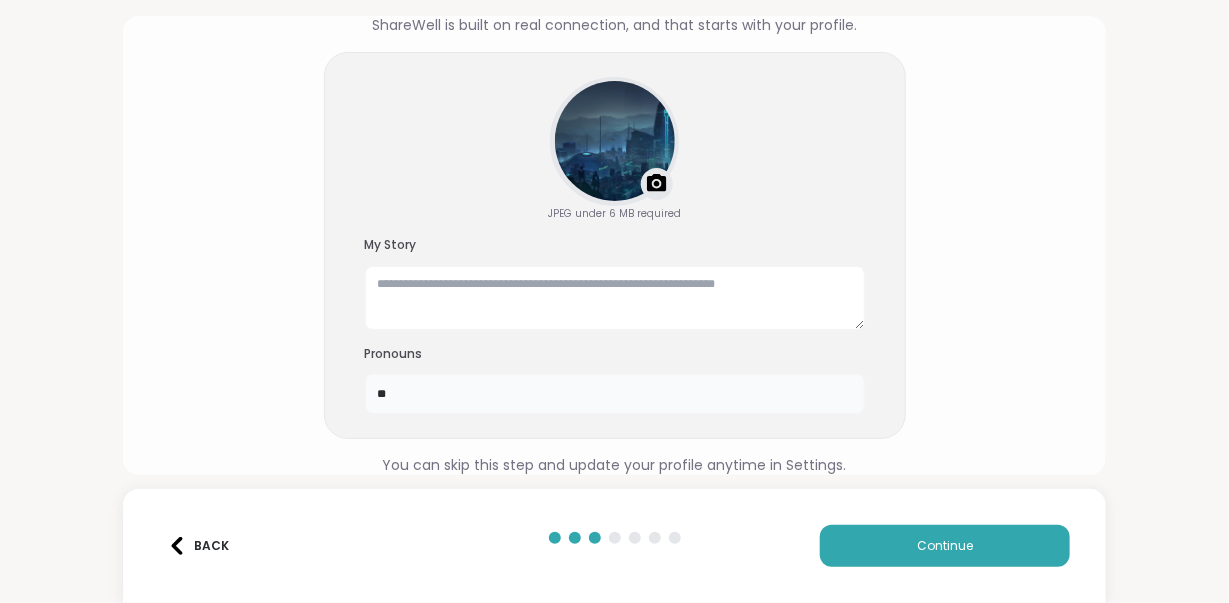 type on "*" 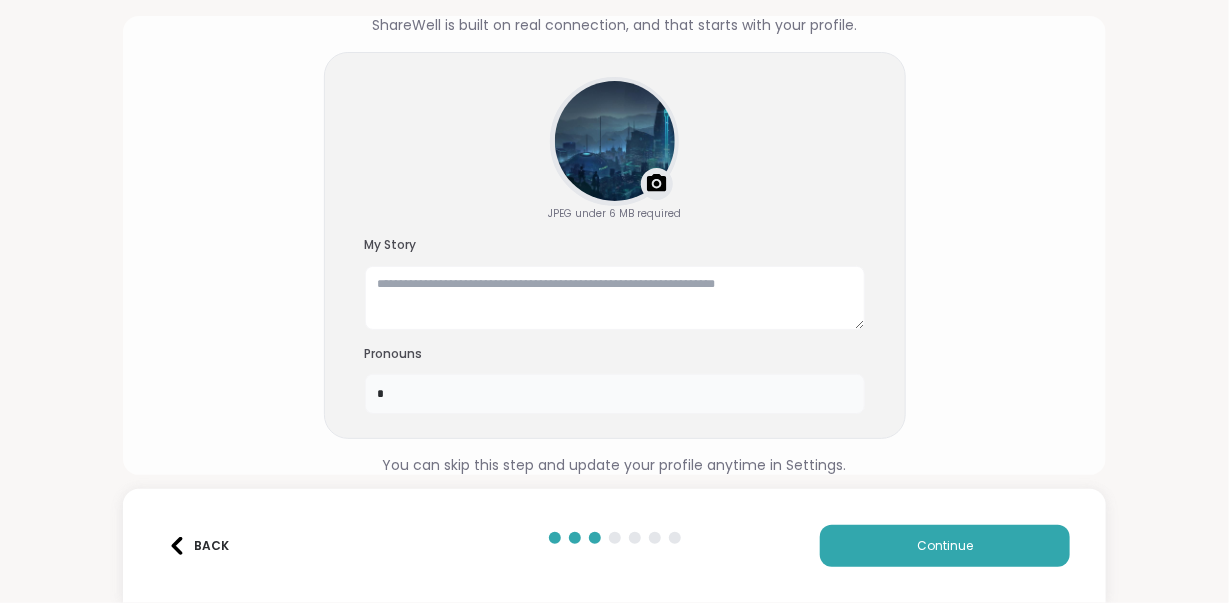 type 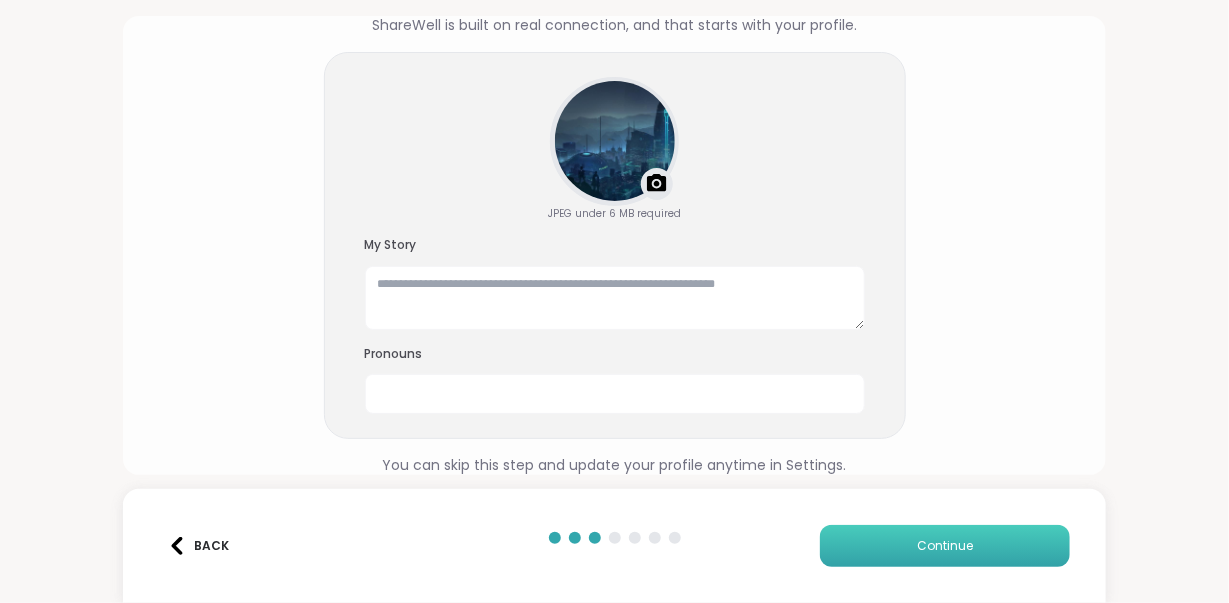 click on "Continue" at bounding box center (945, 546) 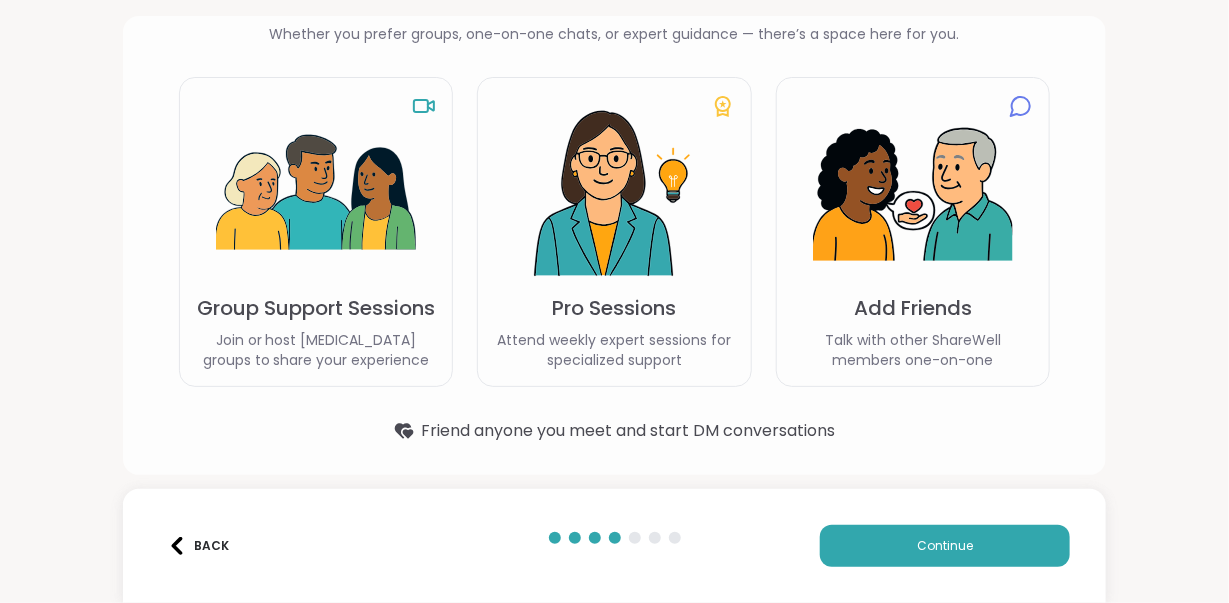 scroll, scrollTop: 159, scrollLeft: 0, axis: vertical 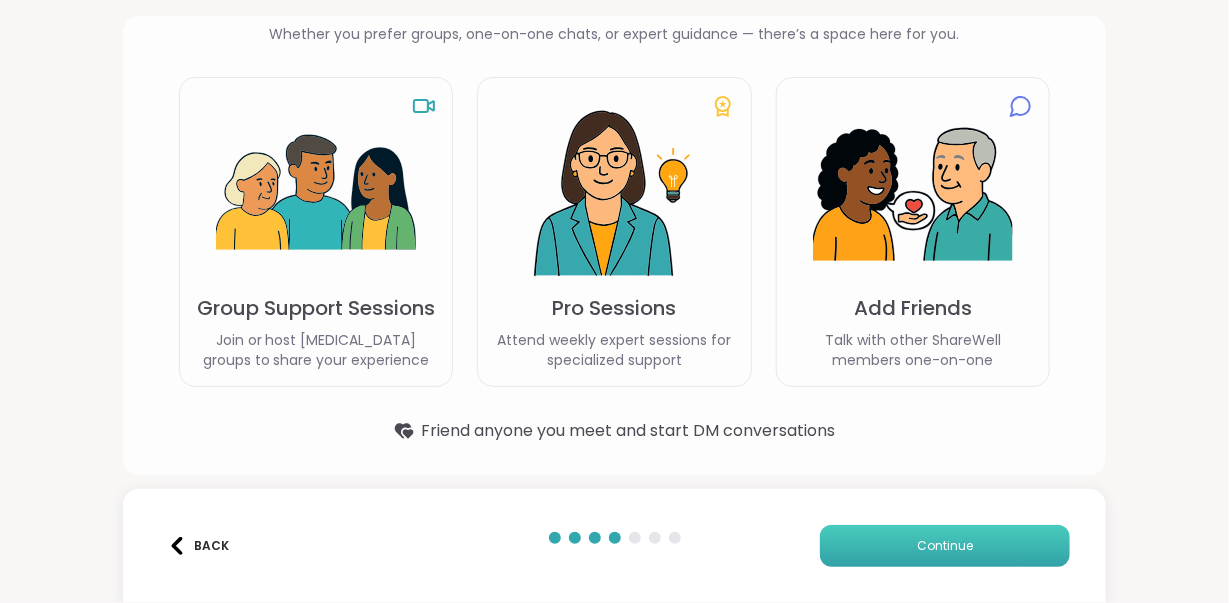 click on "Continue" at bounding box center [945, 546] 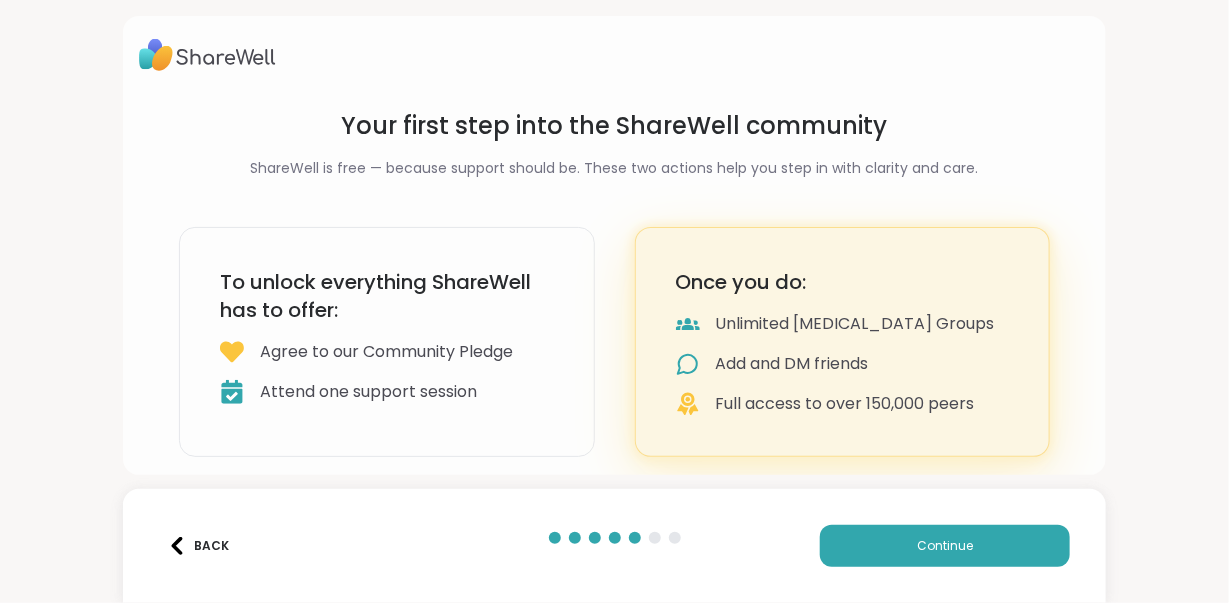 scroll, scrollTop: 12, scrollLeft: 0, axis: vertical 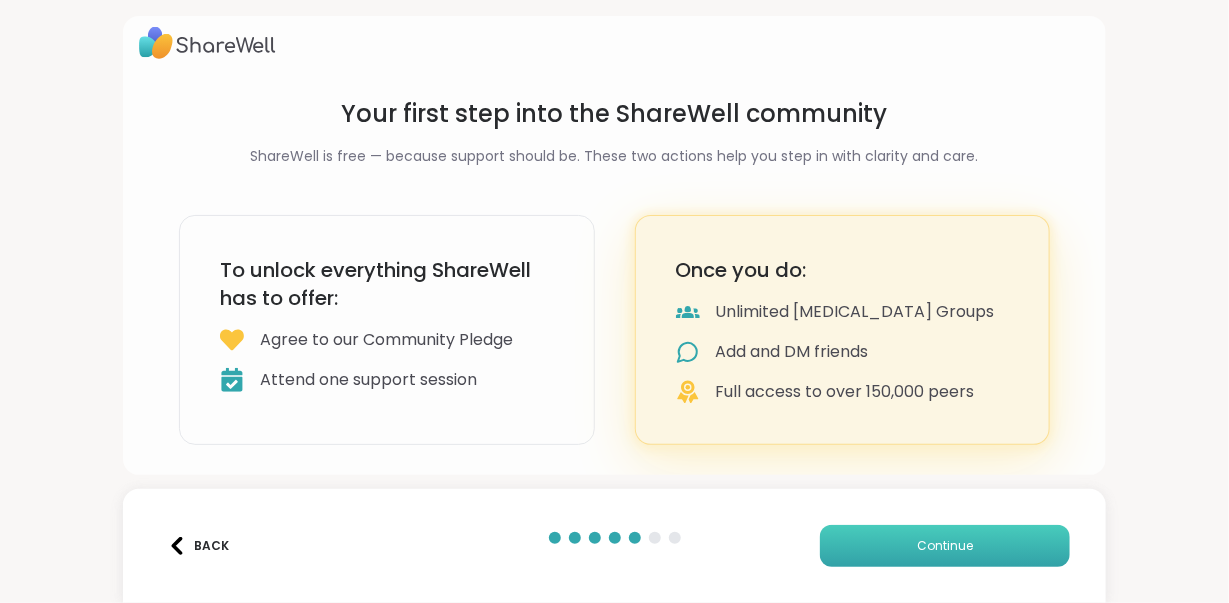 click on "Continue" at bounding box center (945, 546) 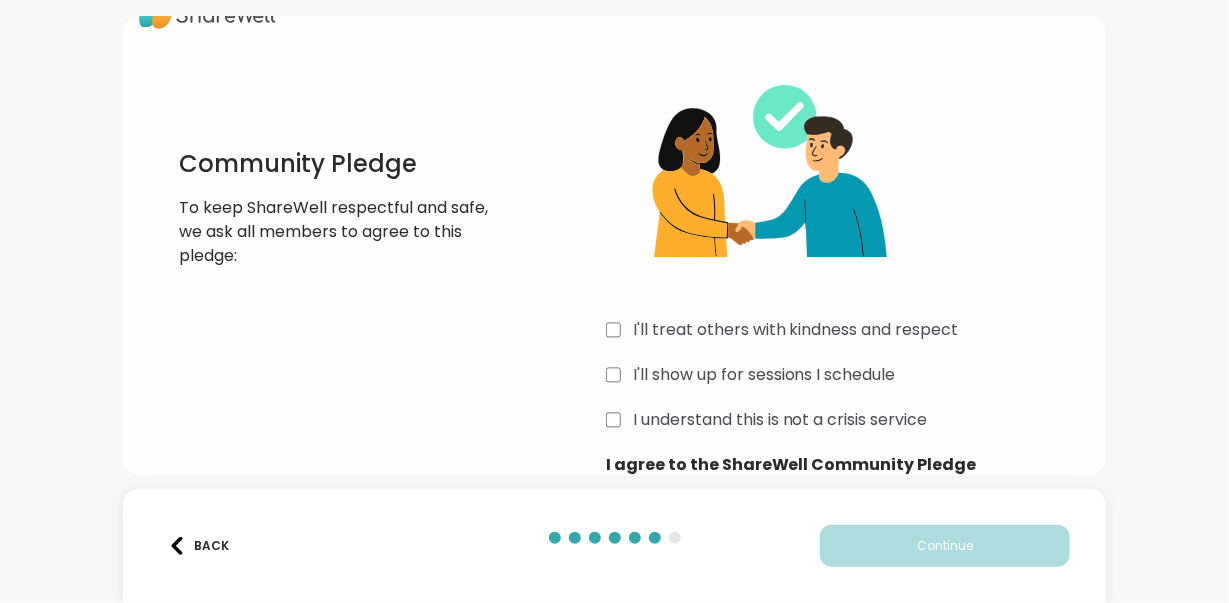 scroll, scrollTop: 59, scrollLeft: 0, axis: vertical 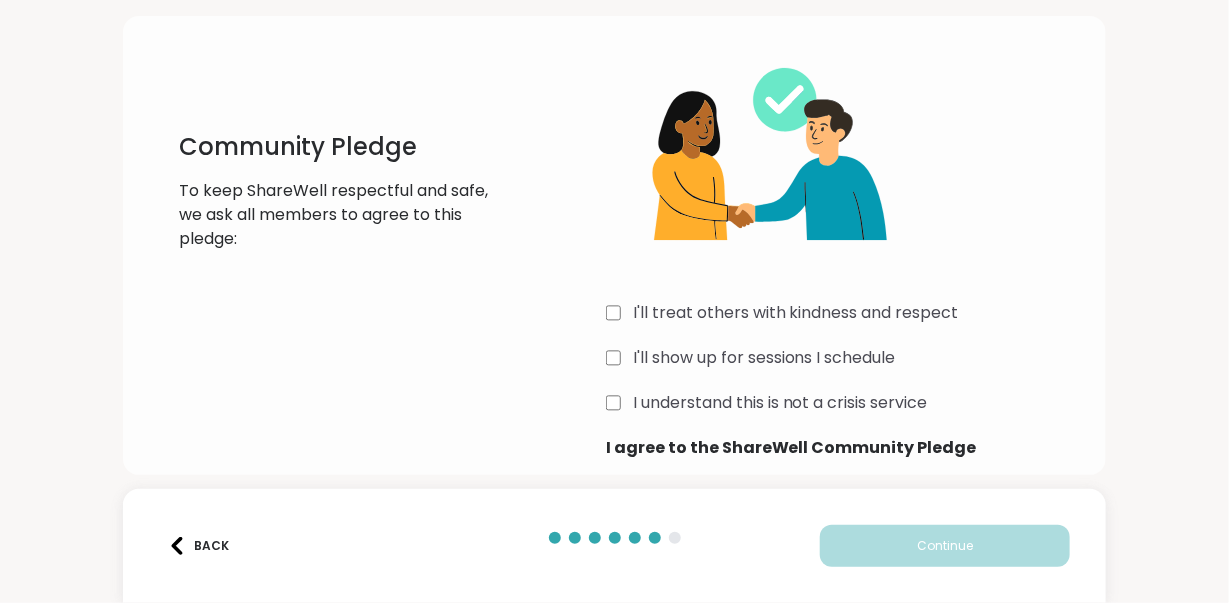 click on "I understand this is not a crisis service" at bounding box center (780, 403) 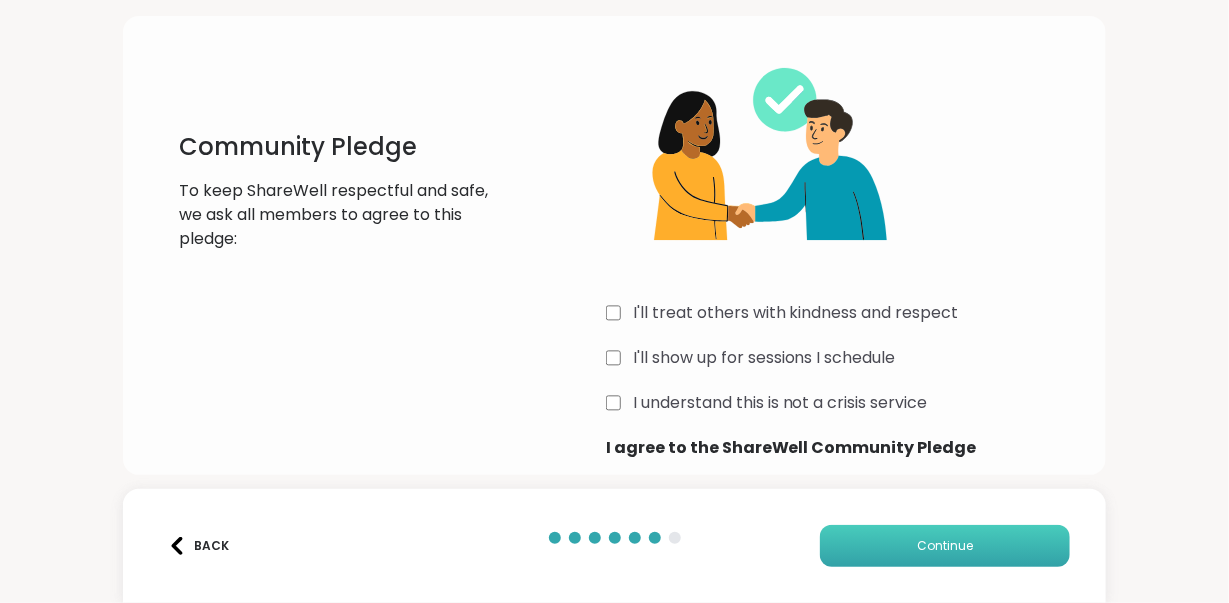click on "Continue" at bounding box center (945, 546) 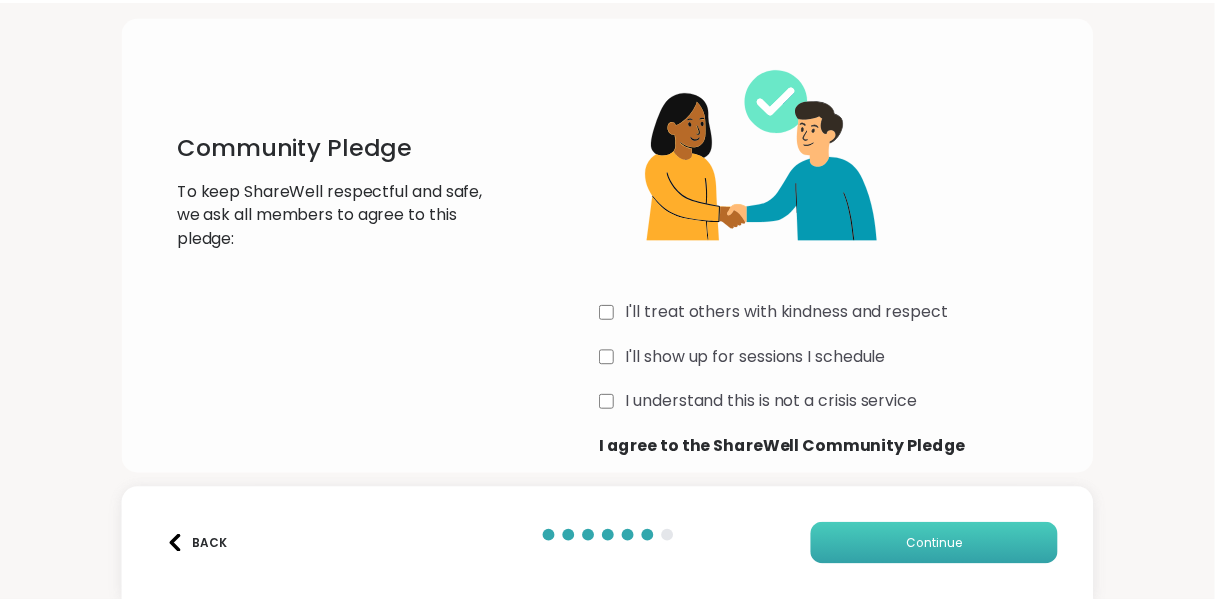 scroll, scrollTop: 0, scrollLeft: 0, axis: both 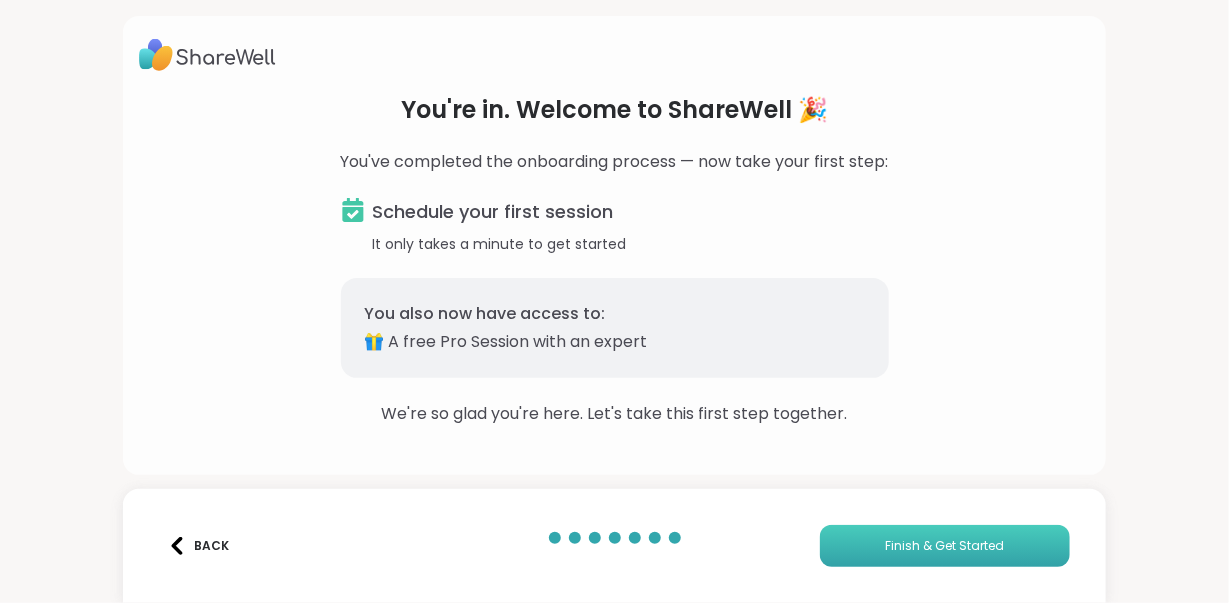 click on "Finish & Get Started" at bounding box center [945, 546] 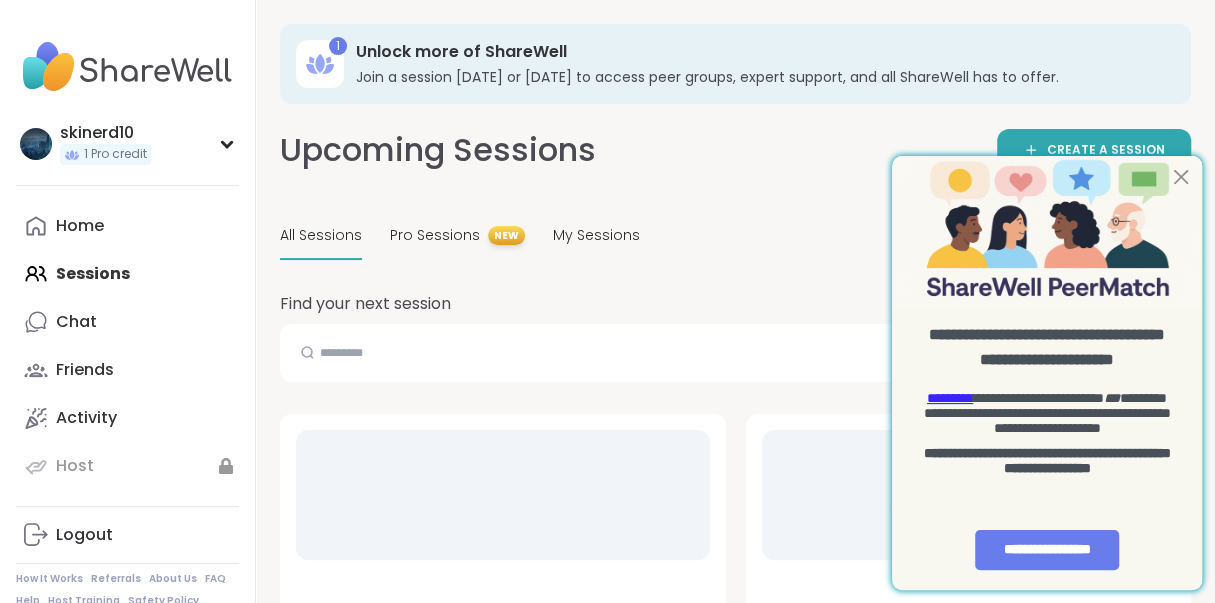 scroll, scrollTop: 0, scrollLeft: 0, axis: both 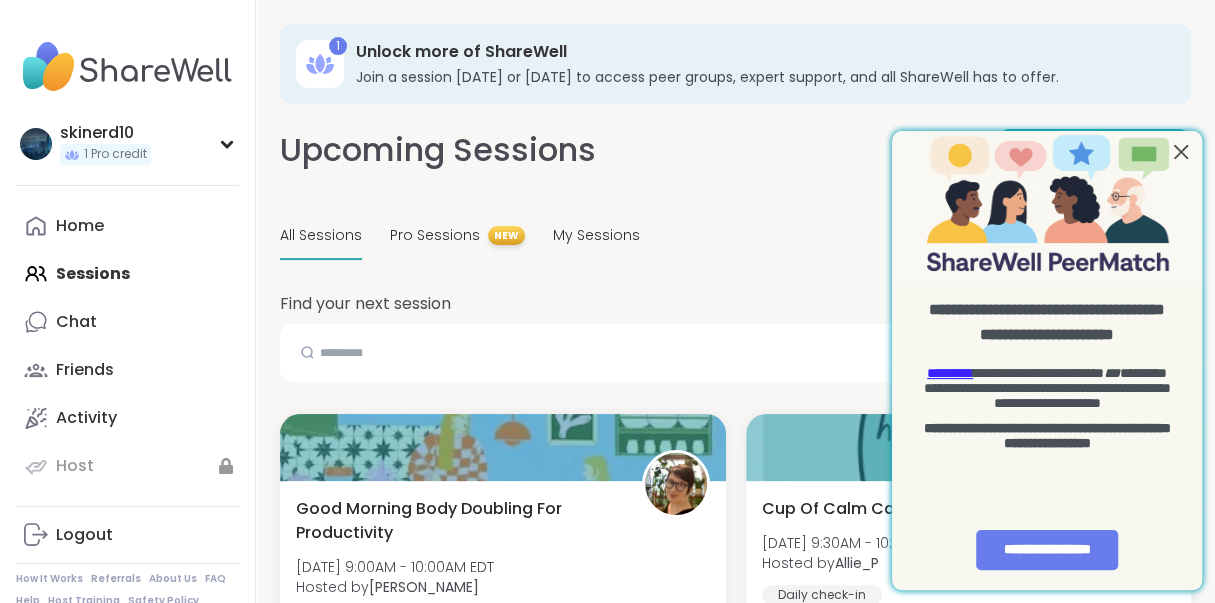 click at bounding box center [1181, 152] 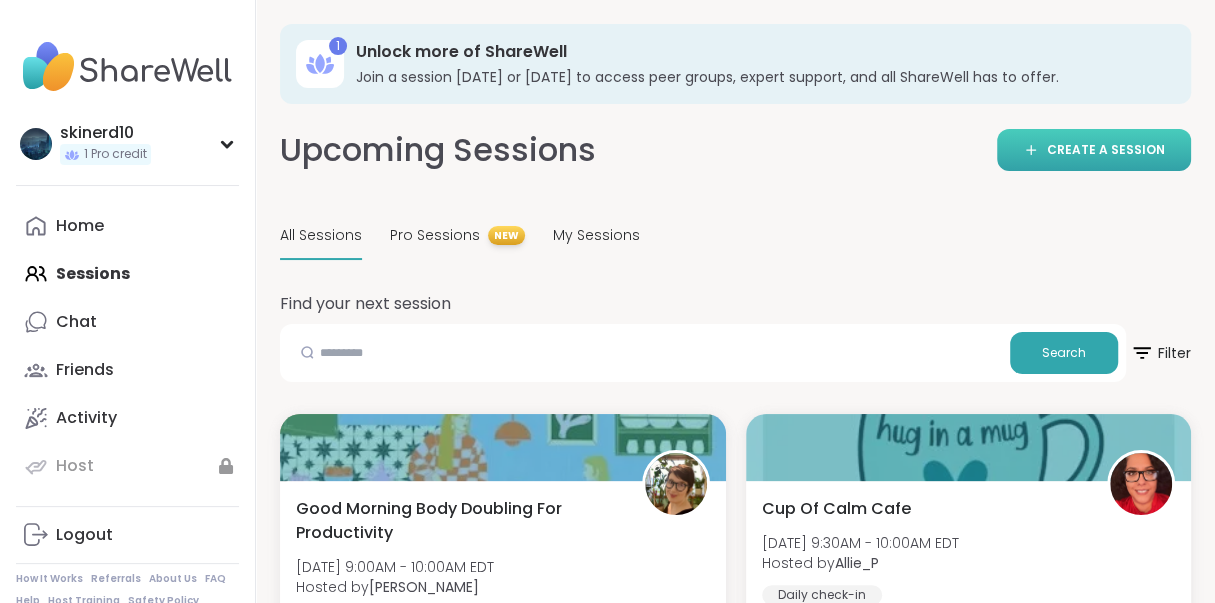 click on "CREATE A SESSION" at bounding box center [1094, 150] 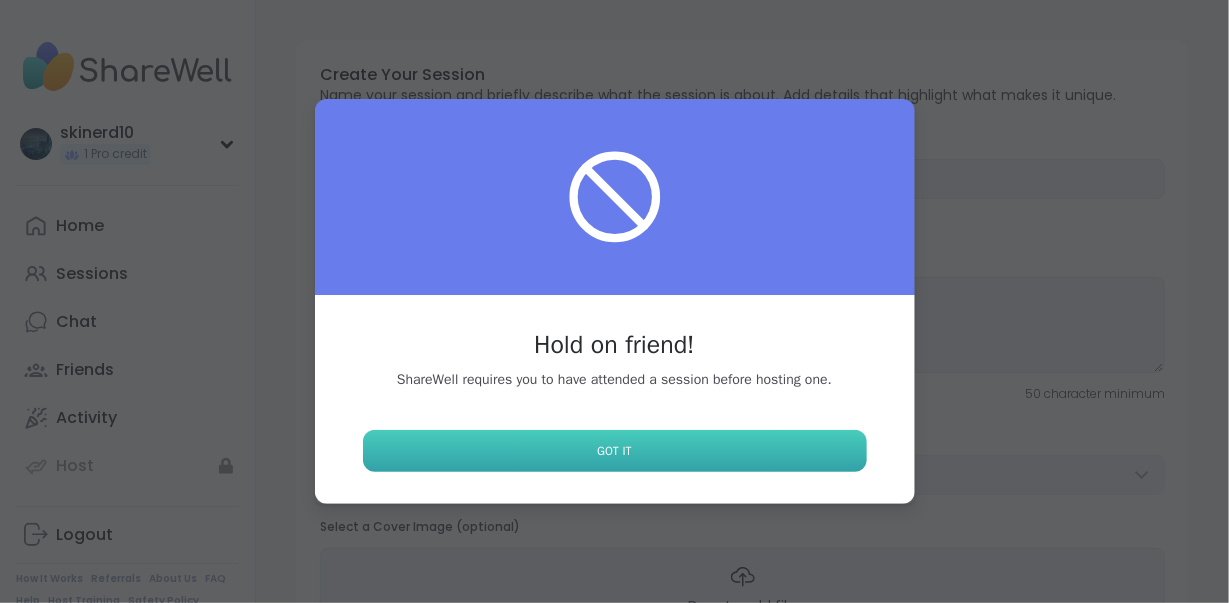 click on "Got It" at bounding box center [614, 451] 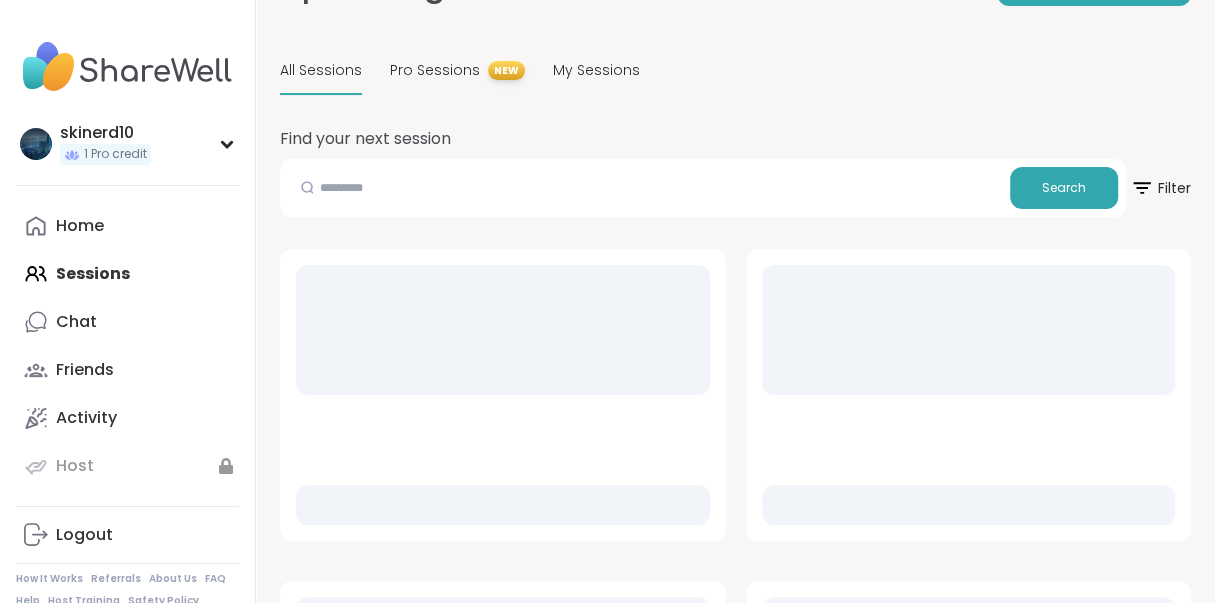 scroll, scrollTop: 0, scrollLeft: 0, axis: both 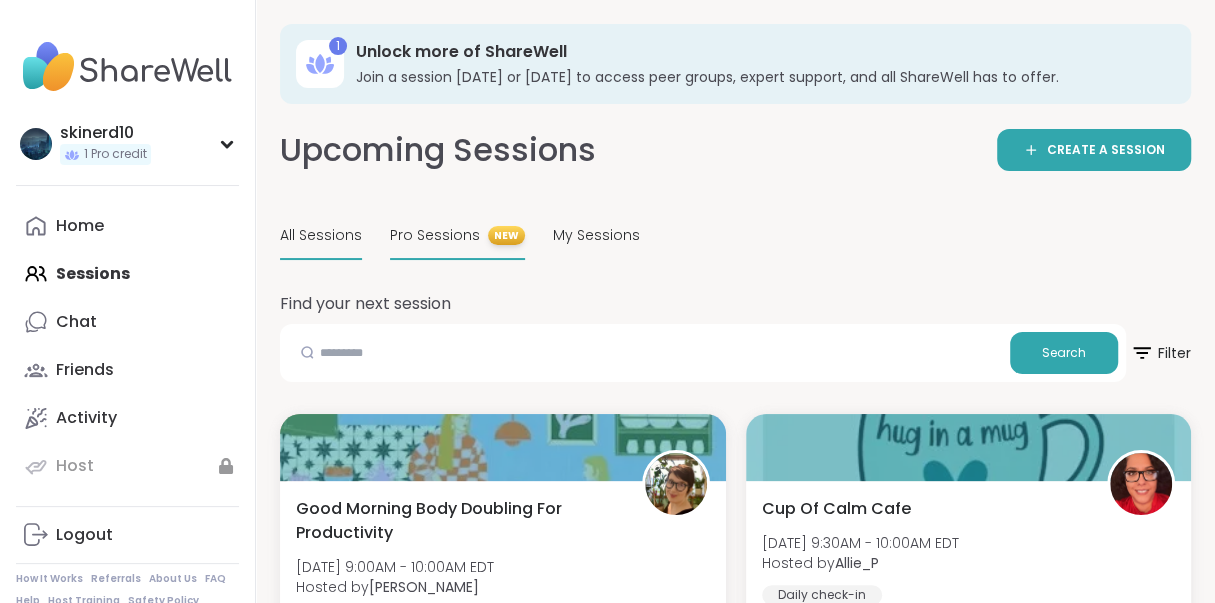 click on "Pro Sessions" at bounding box center [435, 235] 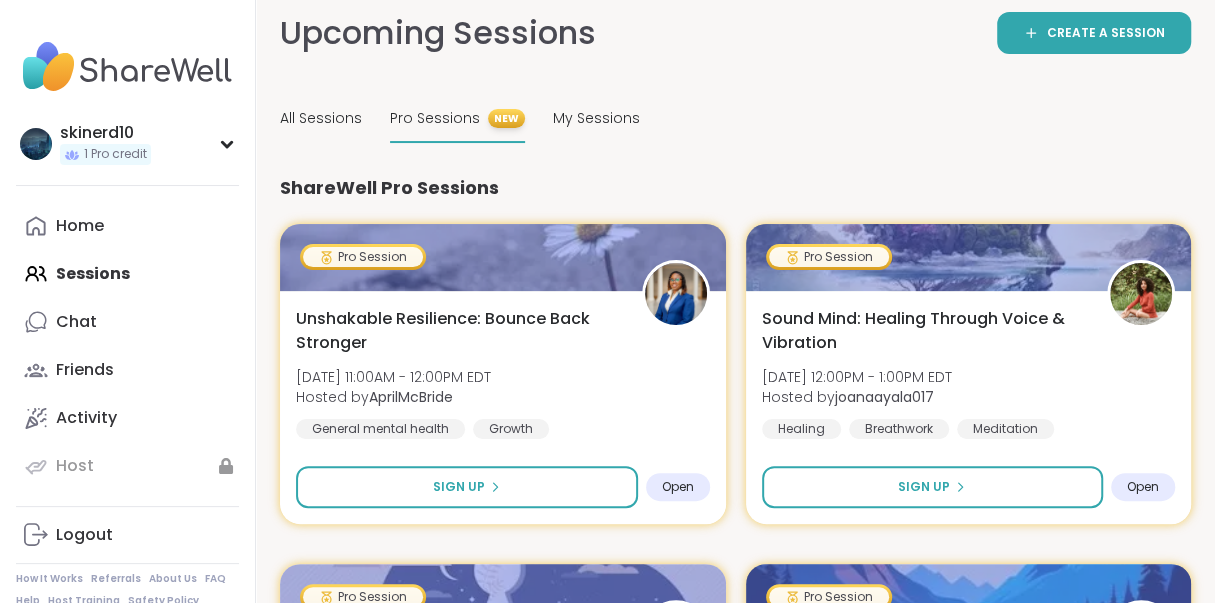 scroll, scrollTop: 0, scrollLeft: 0, axis: both 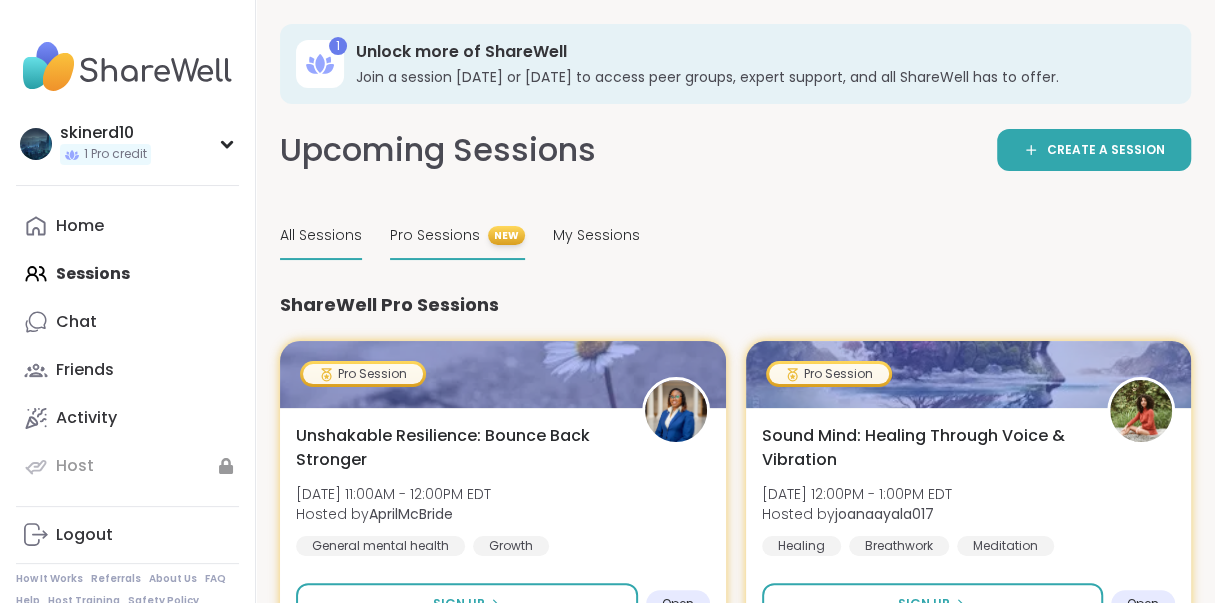 click on "All Sessions" at bounding box center (321, 235) 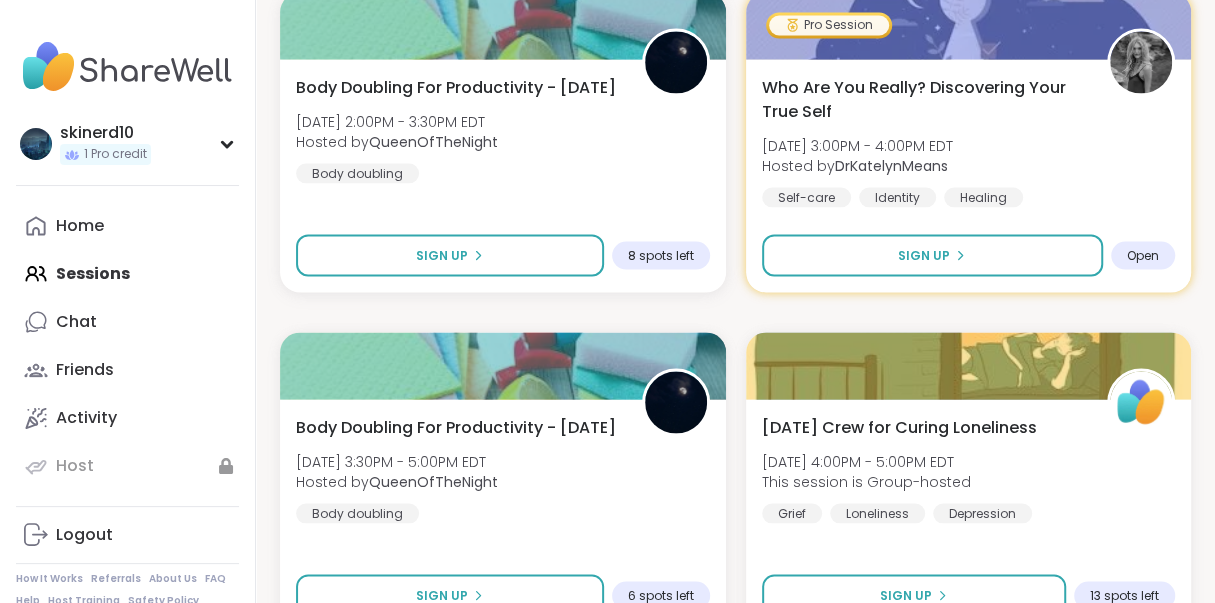 scroll, scrollTop: 2140, scrollLeft: 0, axis: vertical 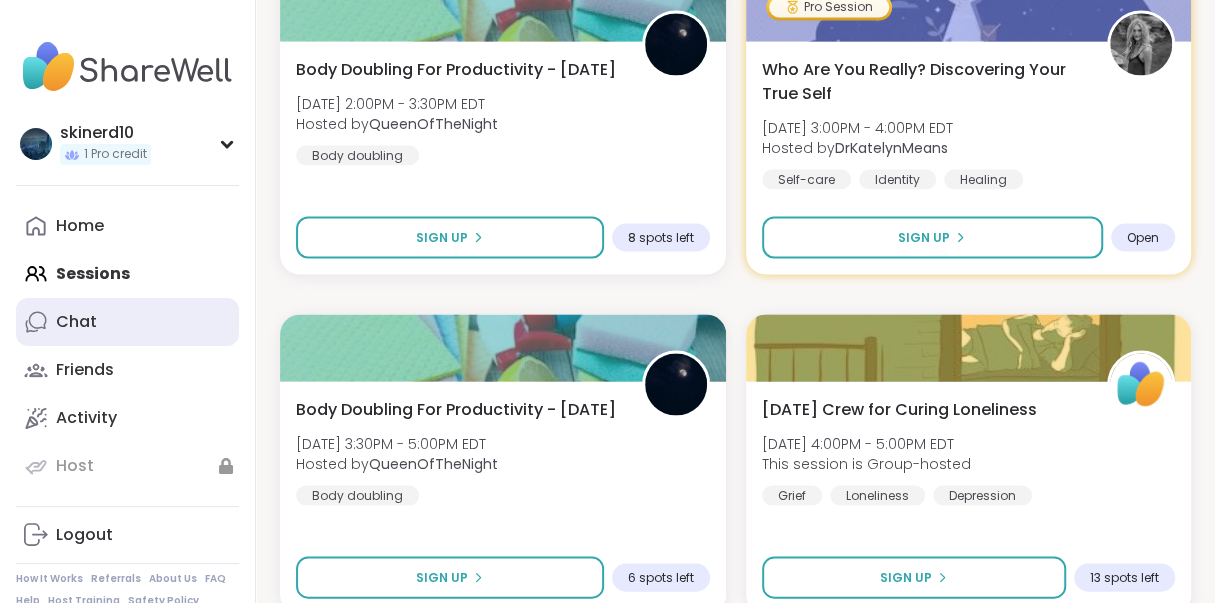 click on "Chat" at bounding box center (127, 322) 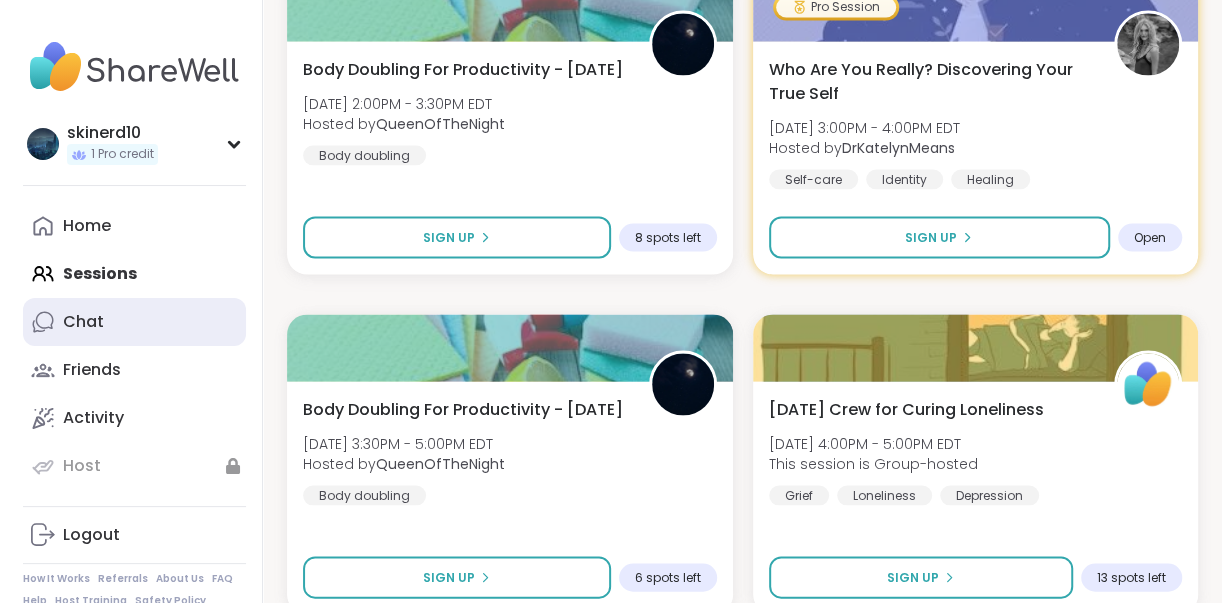 scroll, scrollTop: 0, scrollLeft: 0, axis: both 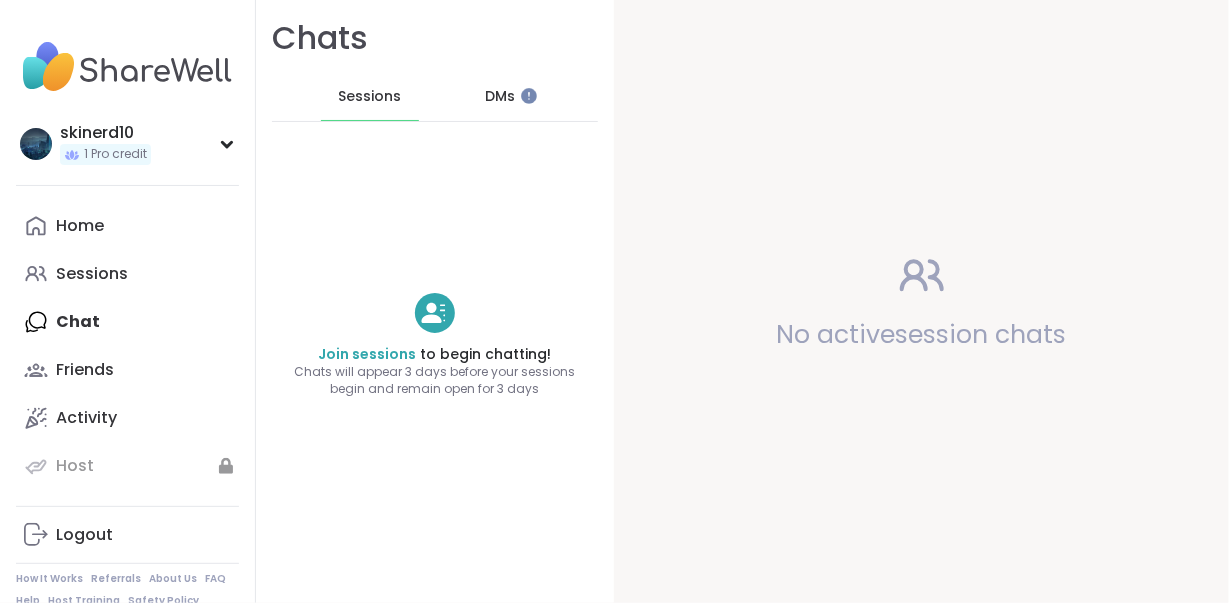click at bounding box center [435, 313] 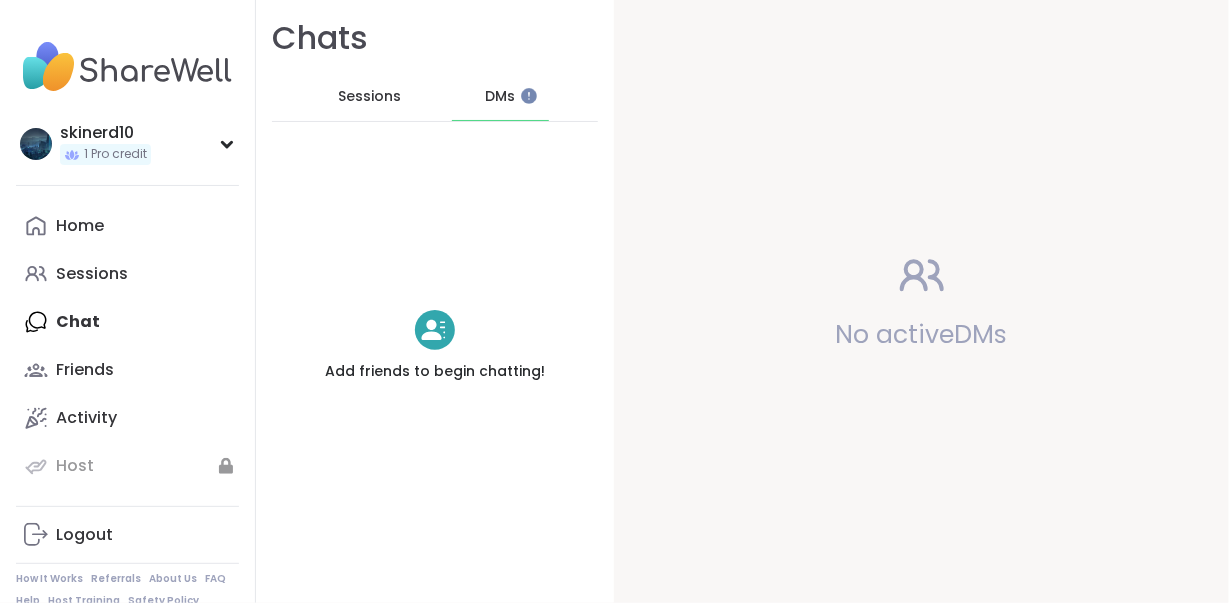 click on "Sessions" at bounding box center (369, 97) 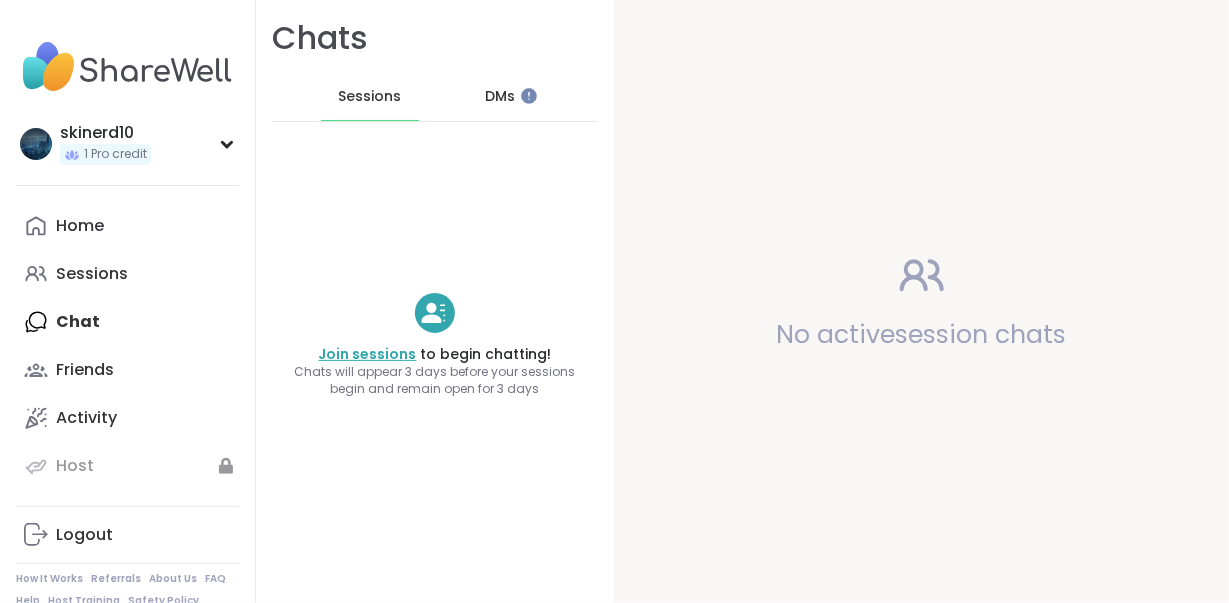 click on "Join sessions" at bounding box center (368, 354) 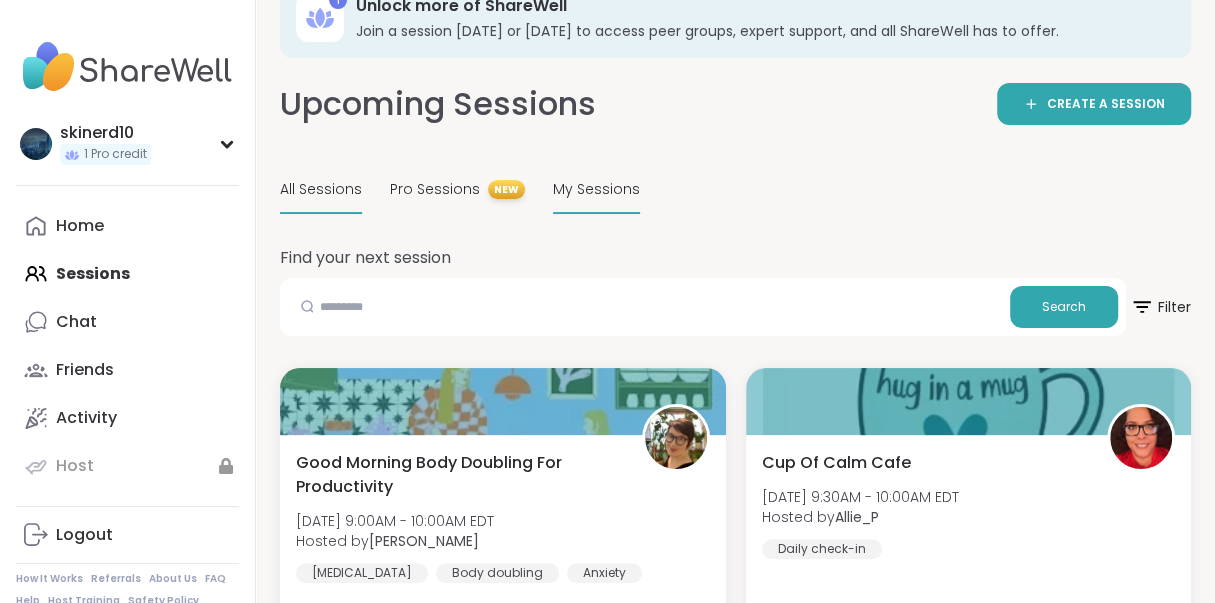 scroll, scrollTop: 48, scrollLeft: 0, axis: vertical 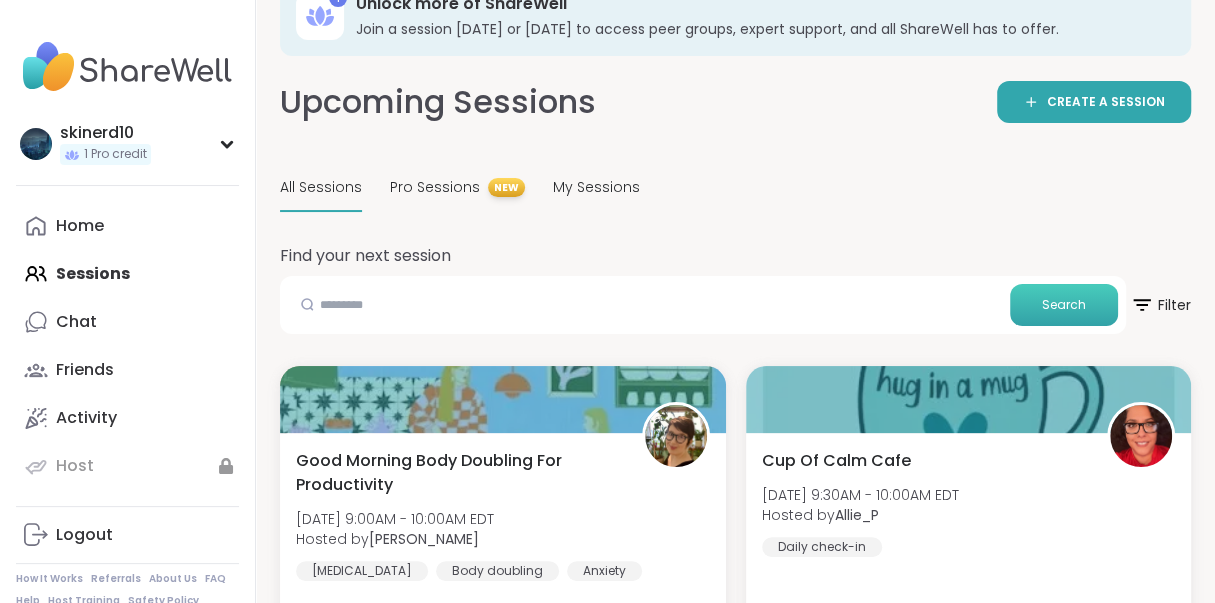 click on "Search" at bounding box center [1064, 305] 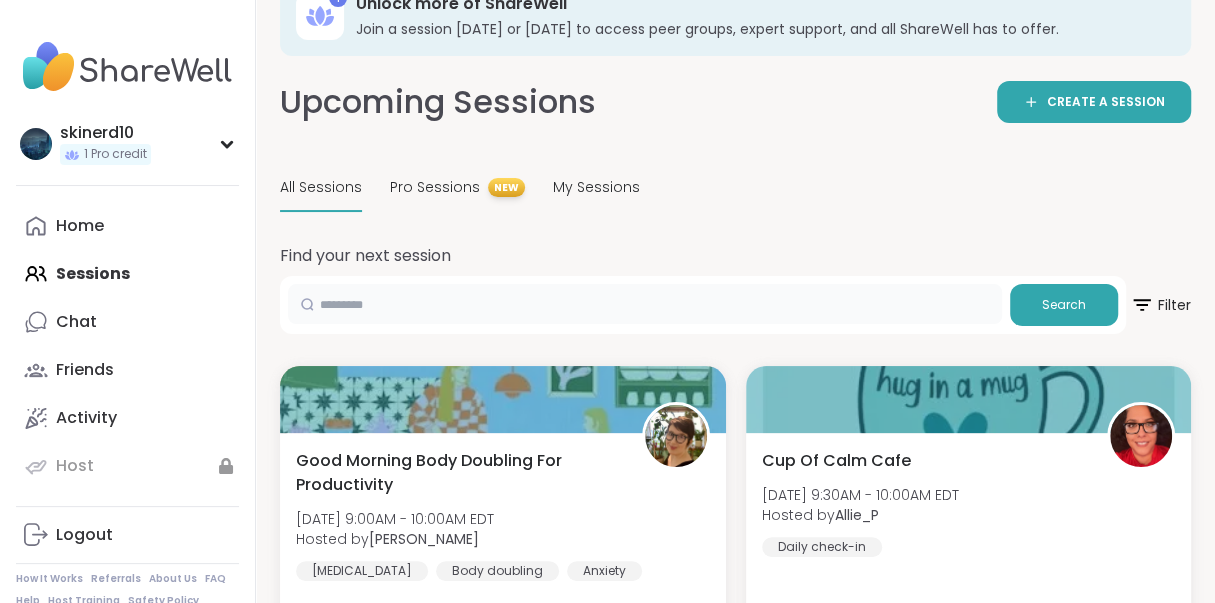 click at bounding box center (645, 304) 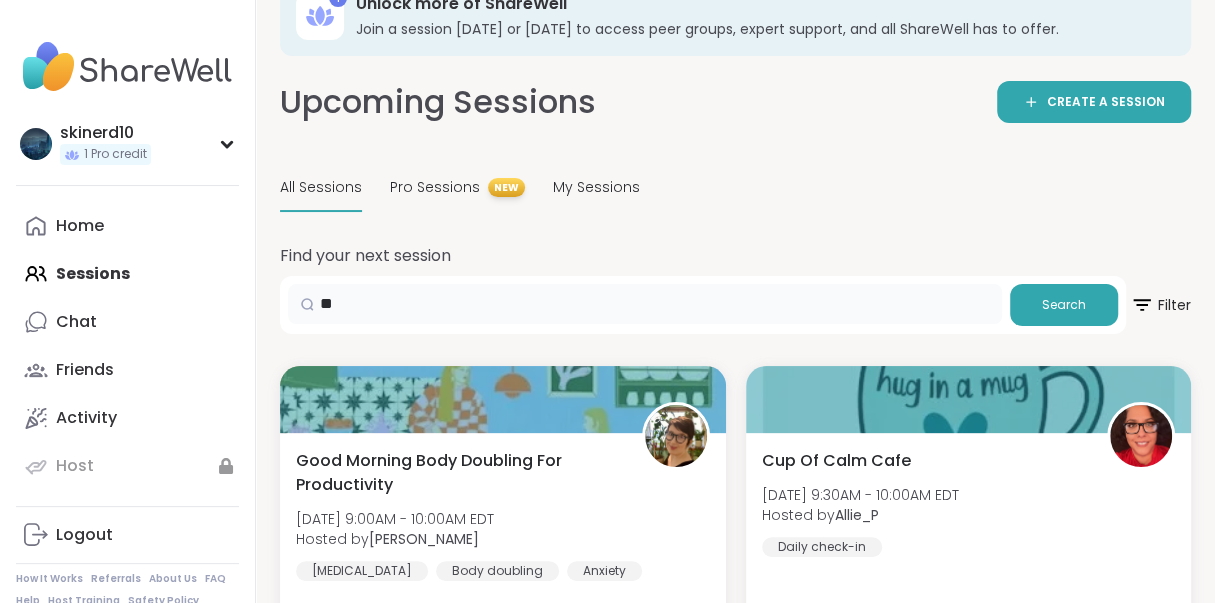 type on "*" 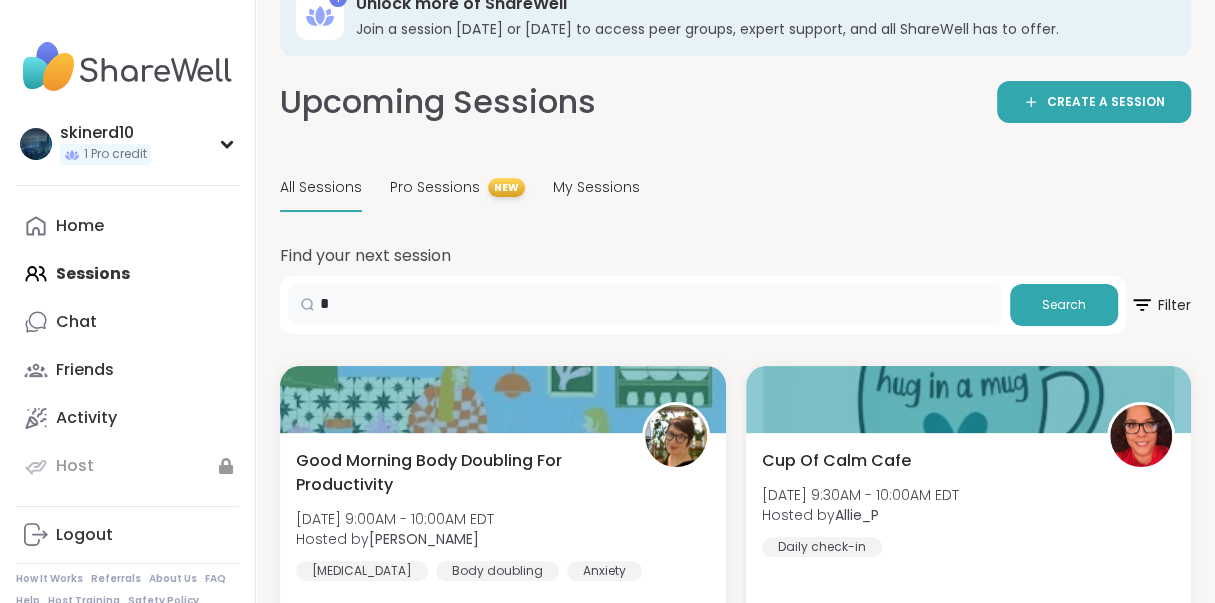 type 